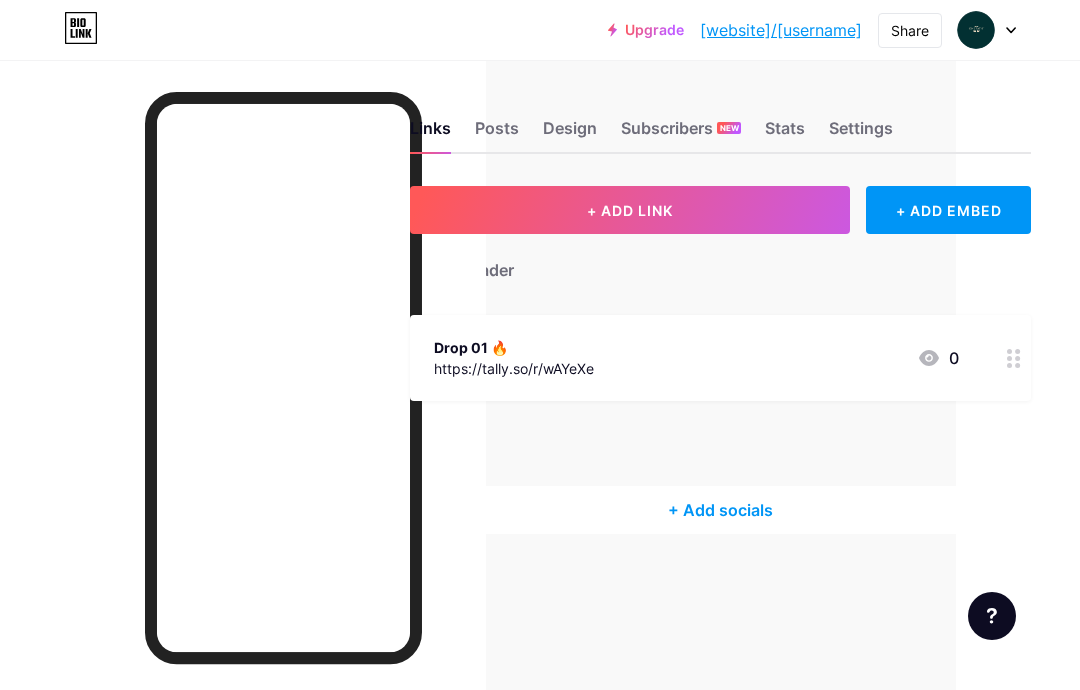 click at bounding box center [1014, 358] 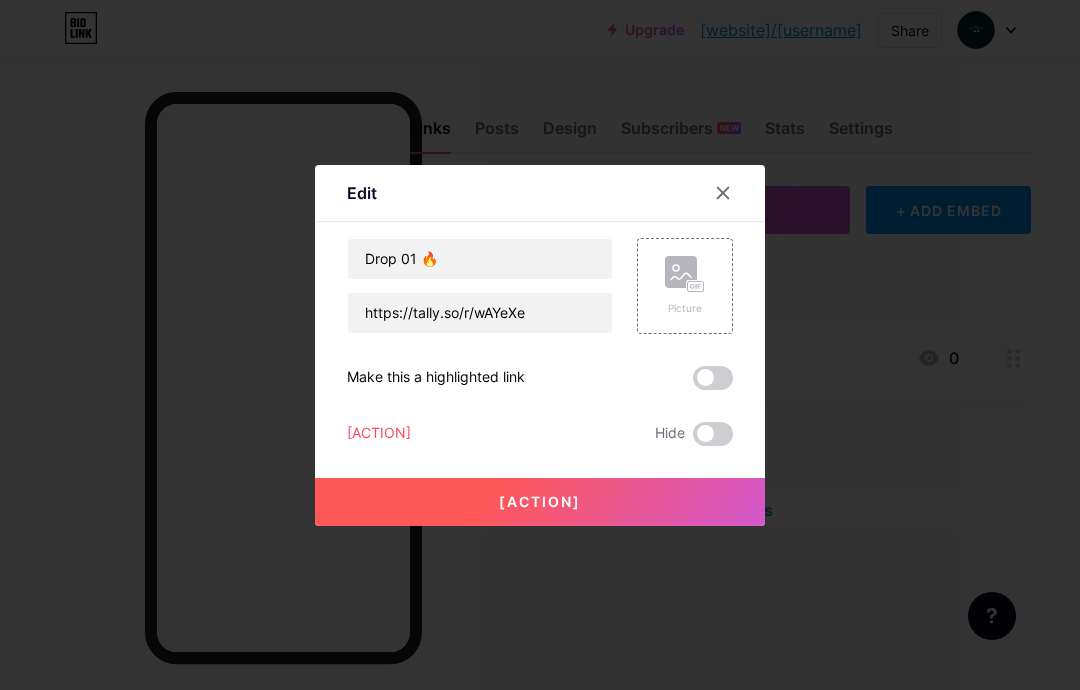 click on "[ACTION]" at bounding box center [379, 434] 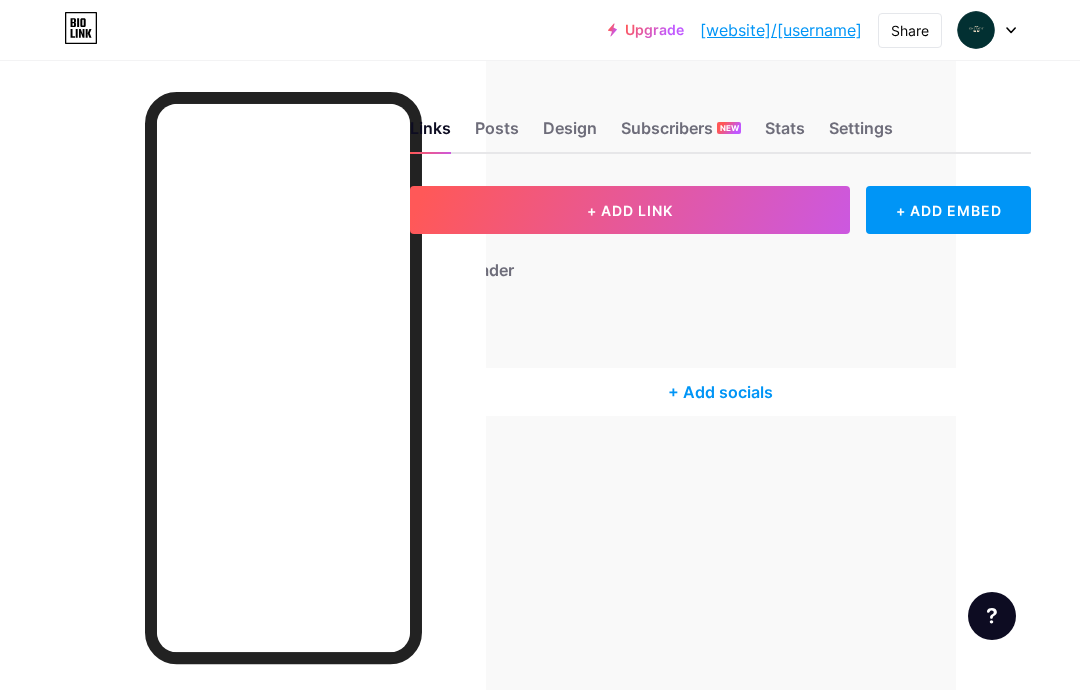 click on "Posts" at bounding box center (497, 134) 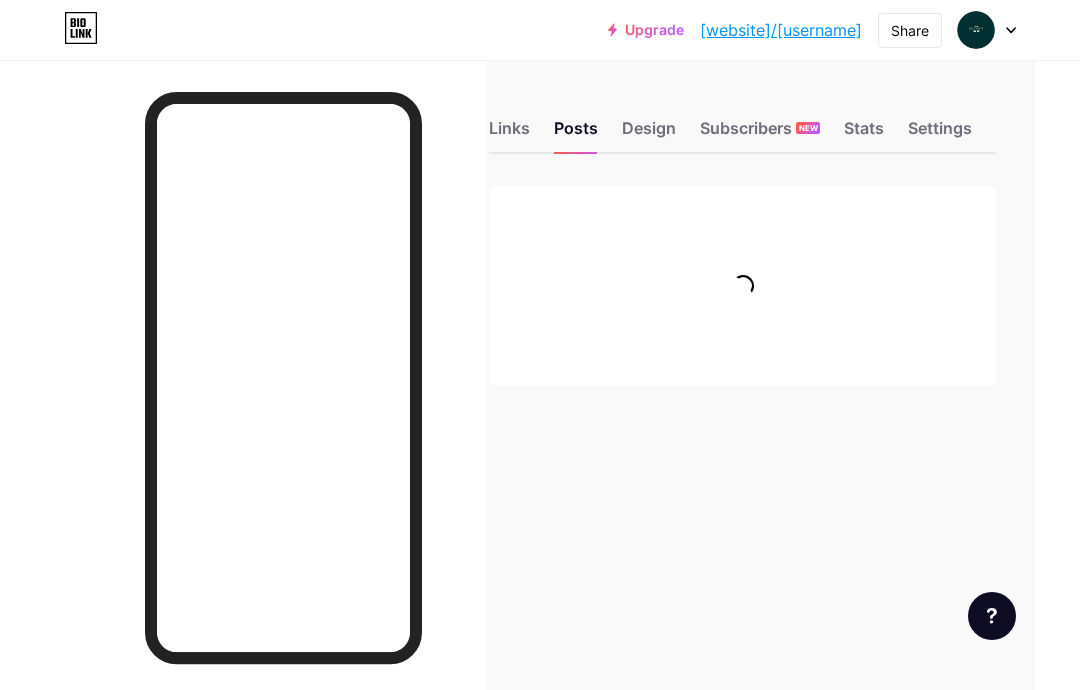 scroll, scrollTop: 0, scrollLeft: 0, axis: both 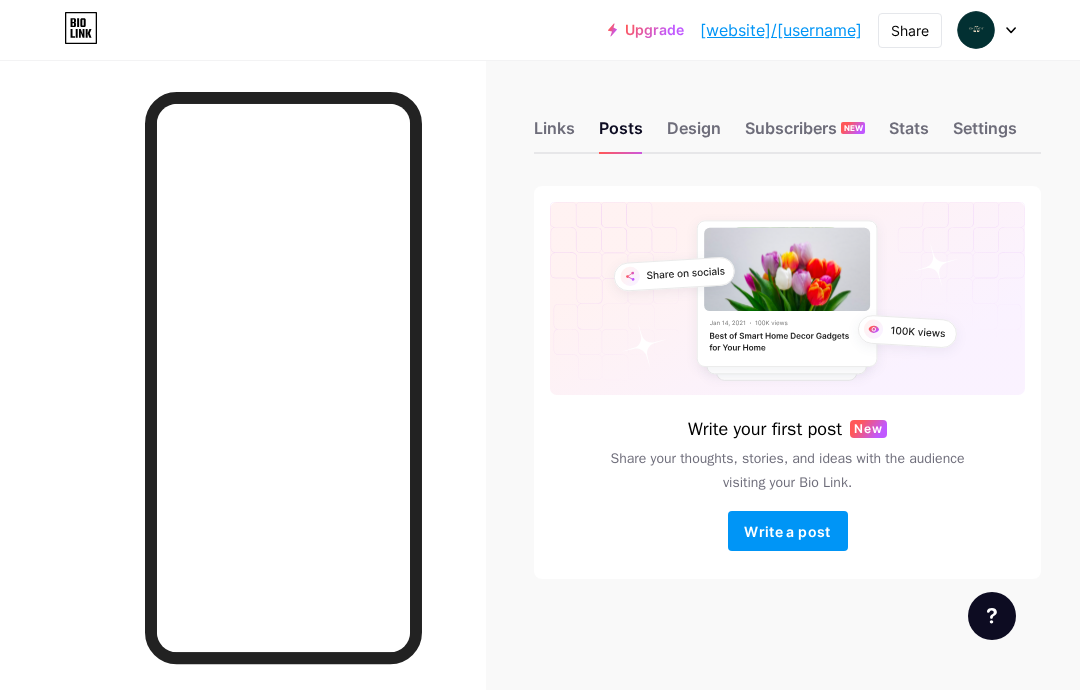 click on "Settings" at bounding box center [985, 134] 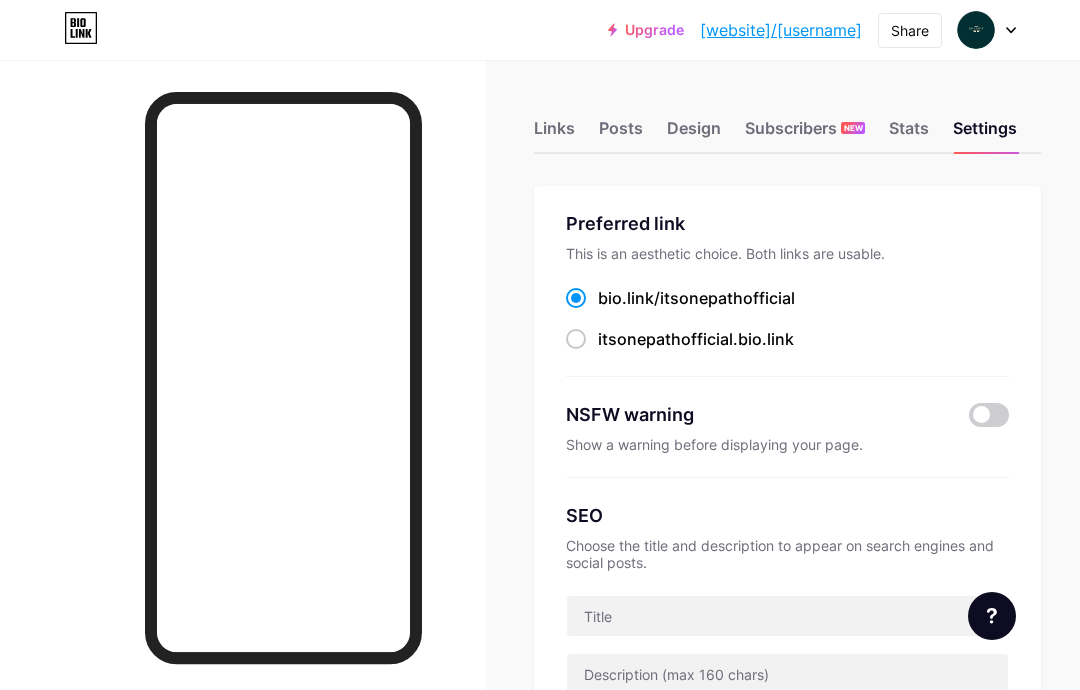 click on "itsonepathofficial .bio.link" at bounding box center [680, 298] 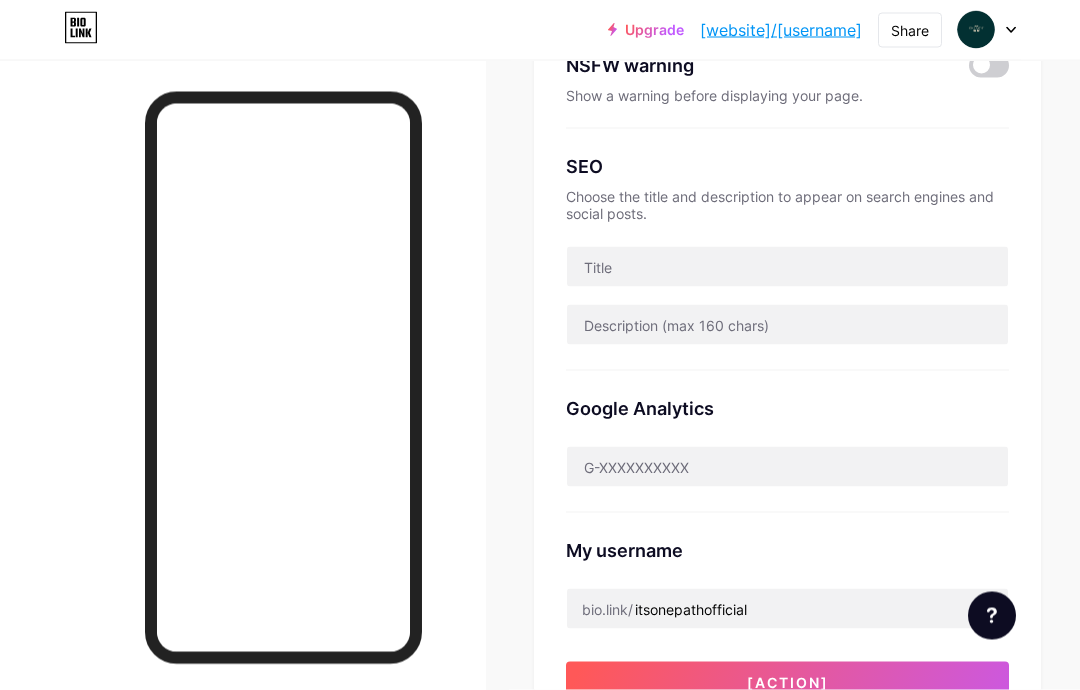 scroll, scrollTop: 354, scrollLeft: 0, axis: vertical 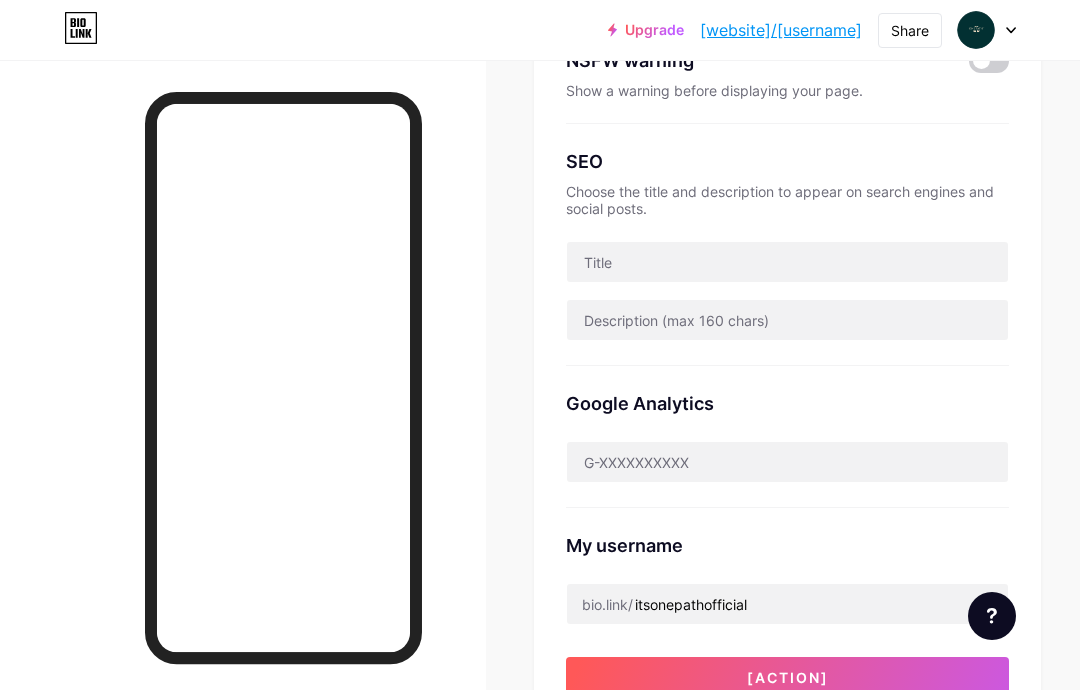 click on "[ACTION]" at bounding box center [788, 677] 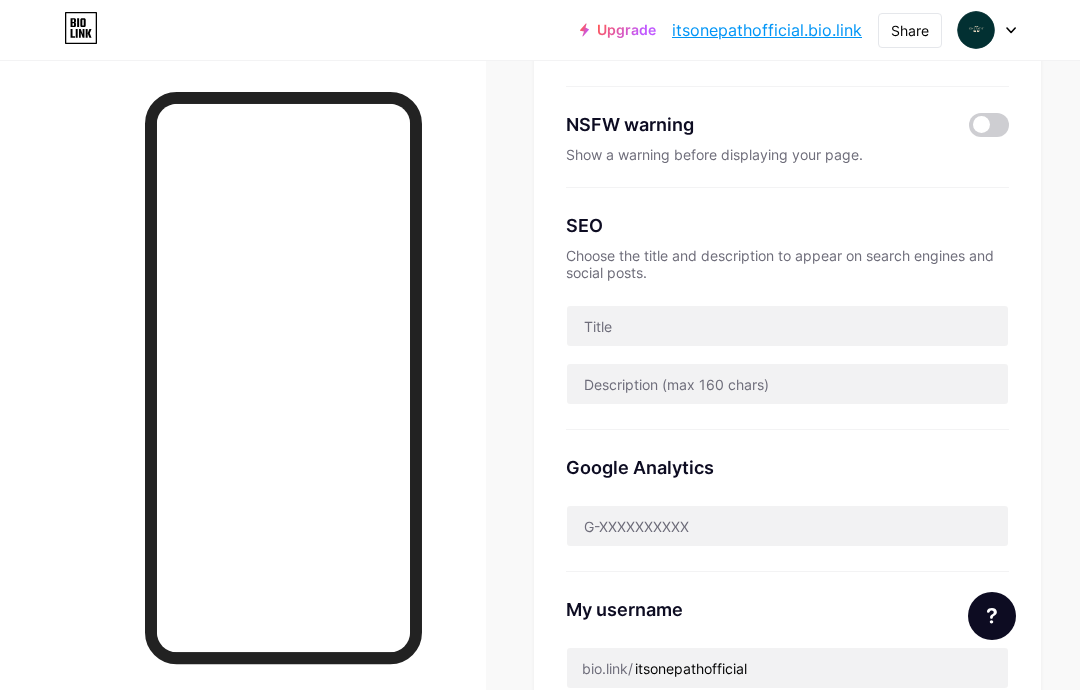 scroll, scrollTop: 0, scrollLeft: 0, axis: both 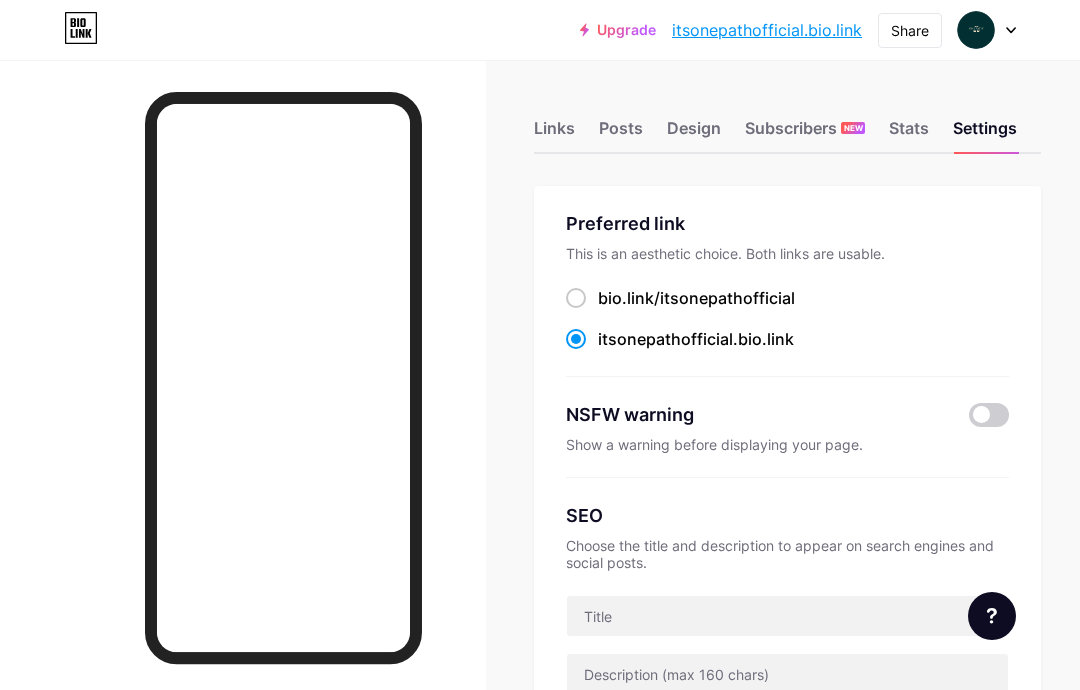 click on "Links" at bounding box center (554, 134) 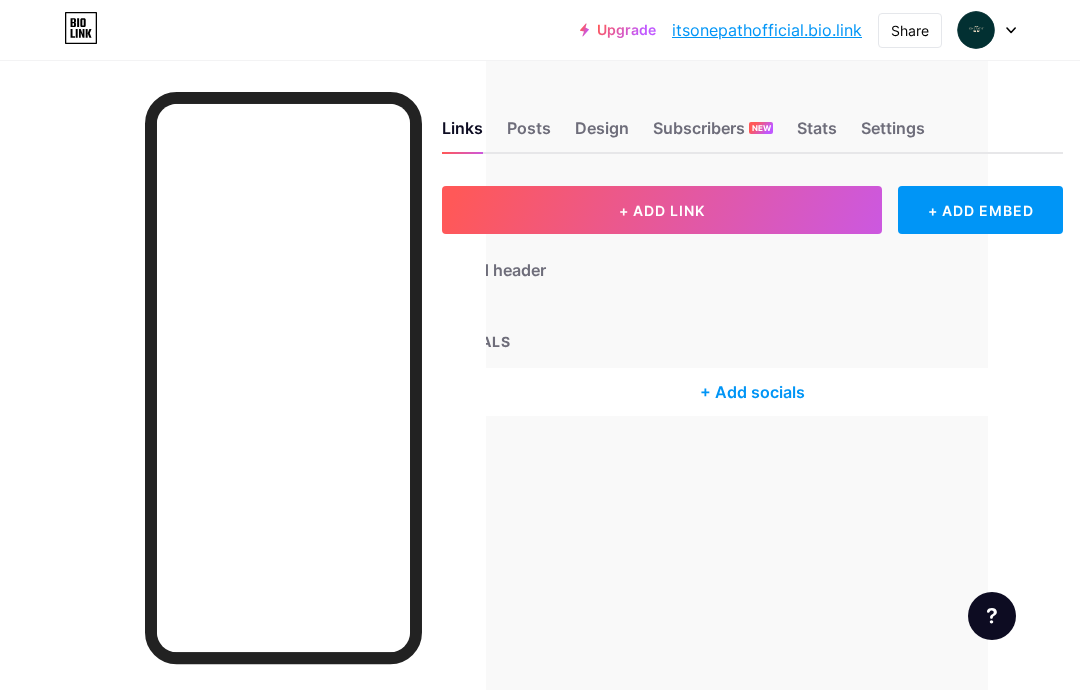 scroll, scrollTop: 0, scrollLeft: 0, axis: both 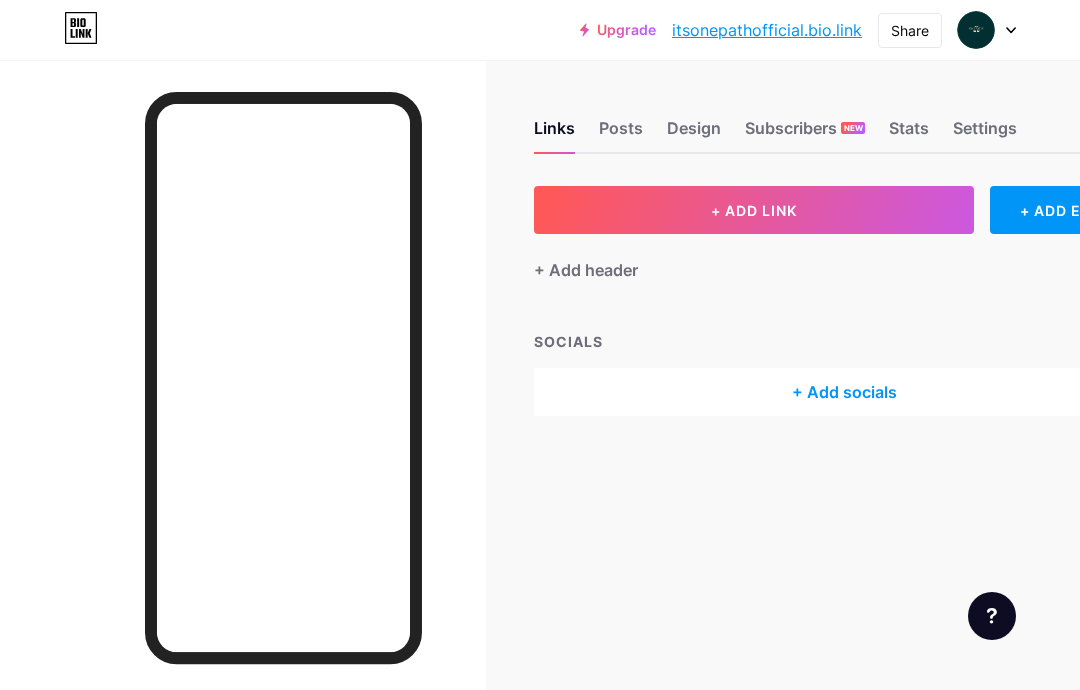 click on "+ ADD LINK" at bounding box center (754, 210) 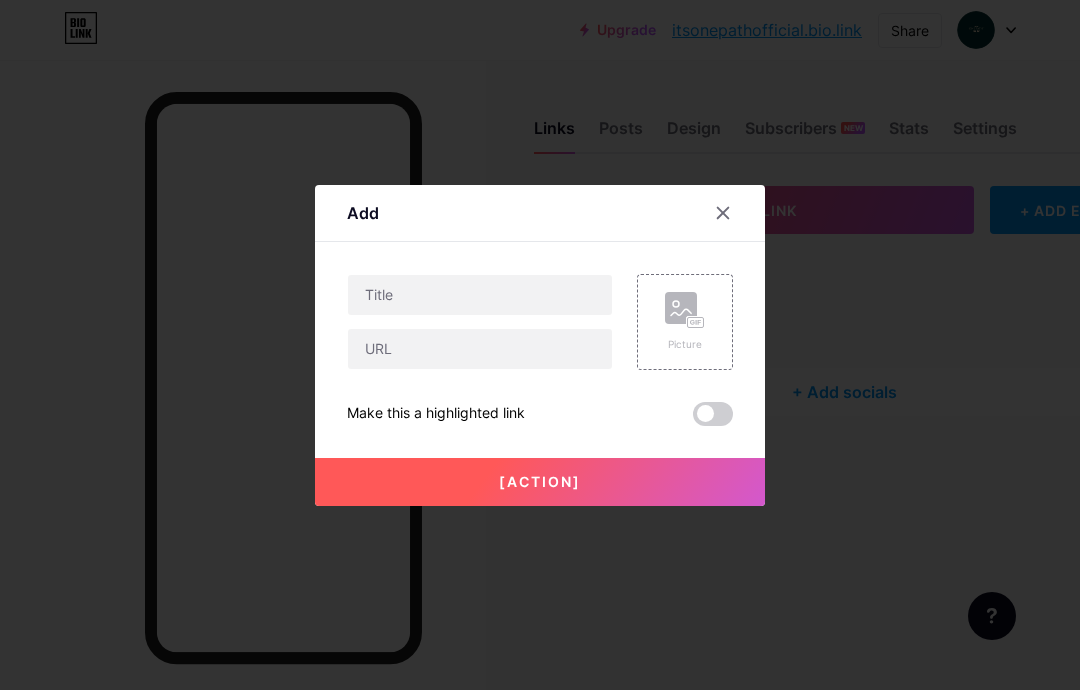 click at bounding box center (723, 213) 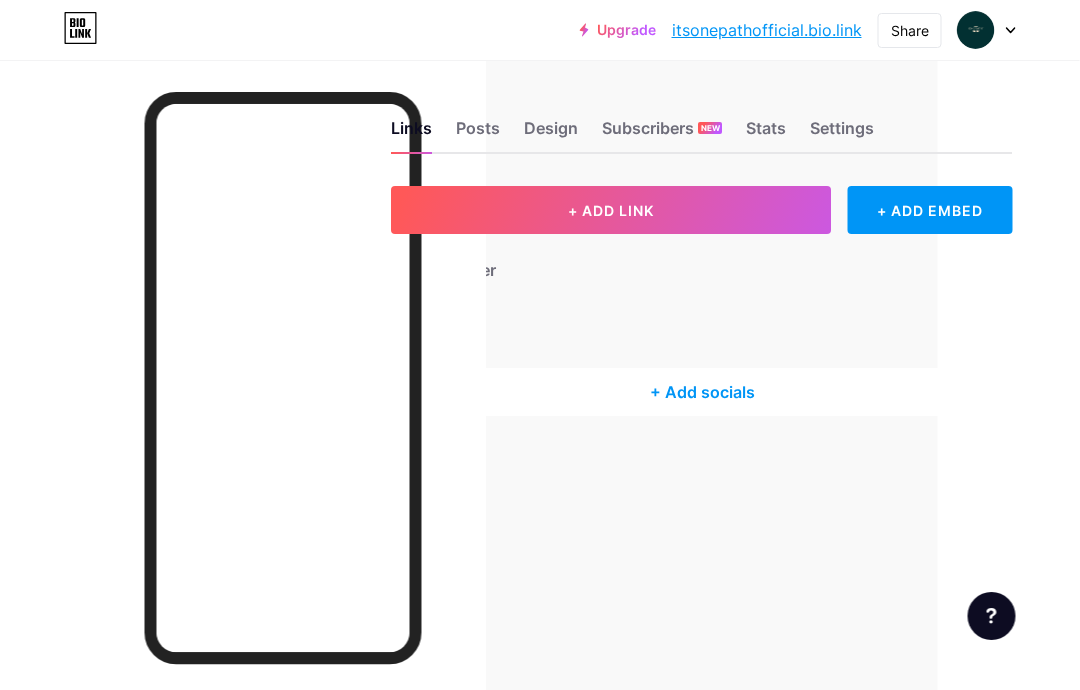 scroll, scrollTop: 0, scrollLeft: 159, axis: horizontal 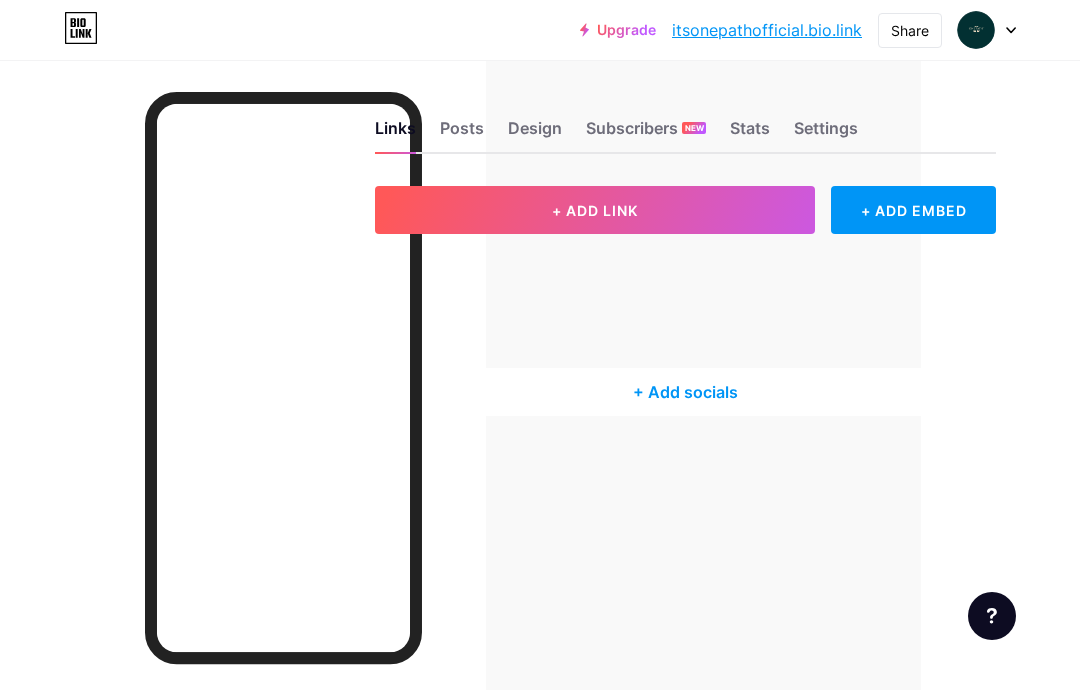 click on "+ ADD EMBED" at bounding box center [913, 210] 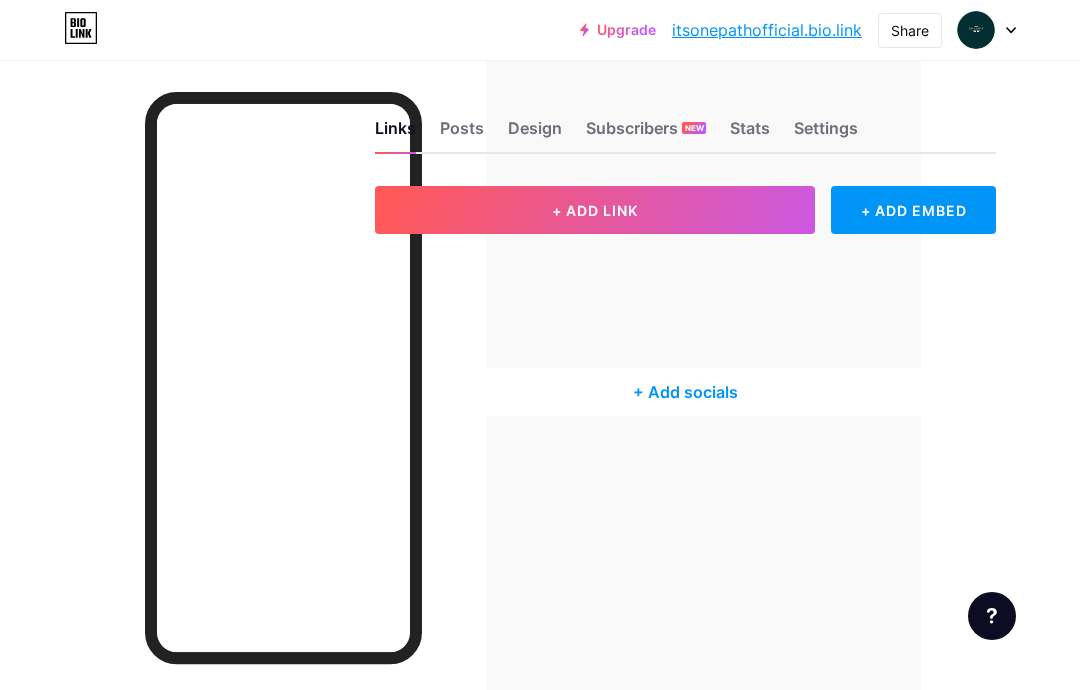 scroll, scrollTop: 0, scrollLeft: 0, axis: both 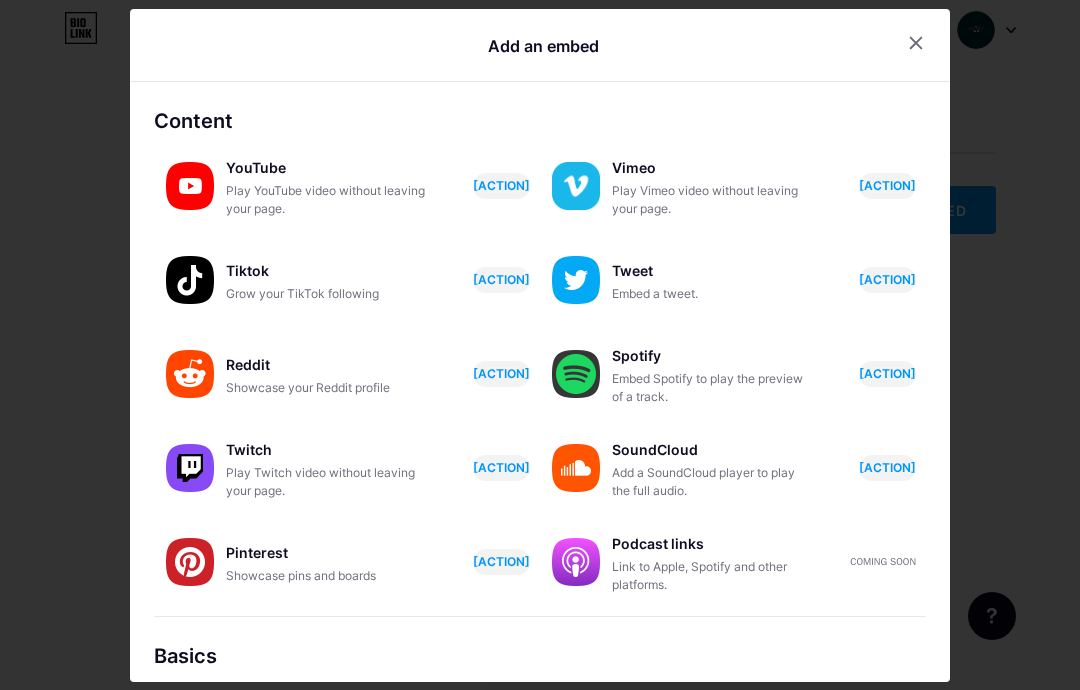 click at bounding box center (916, 43) 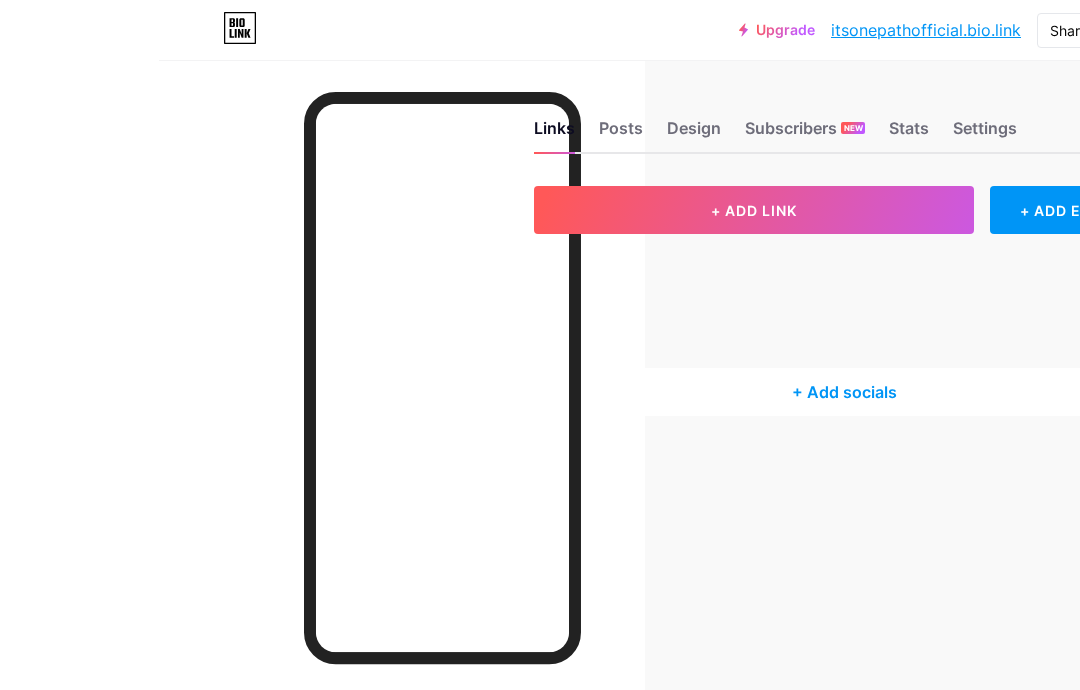 click on "+ ADD LINK" at bounding box center [595, 210] 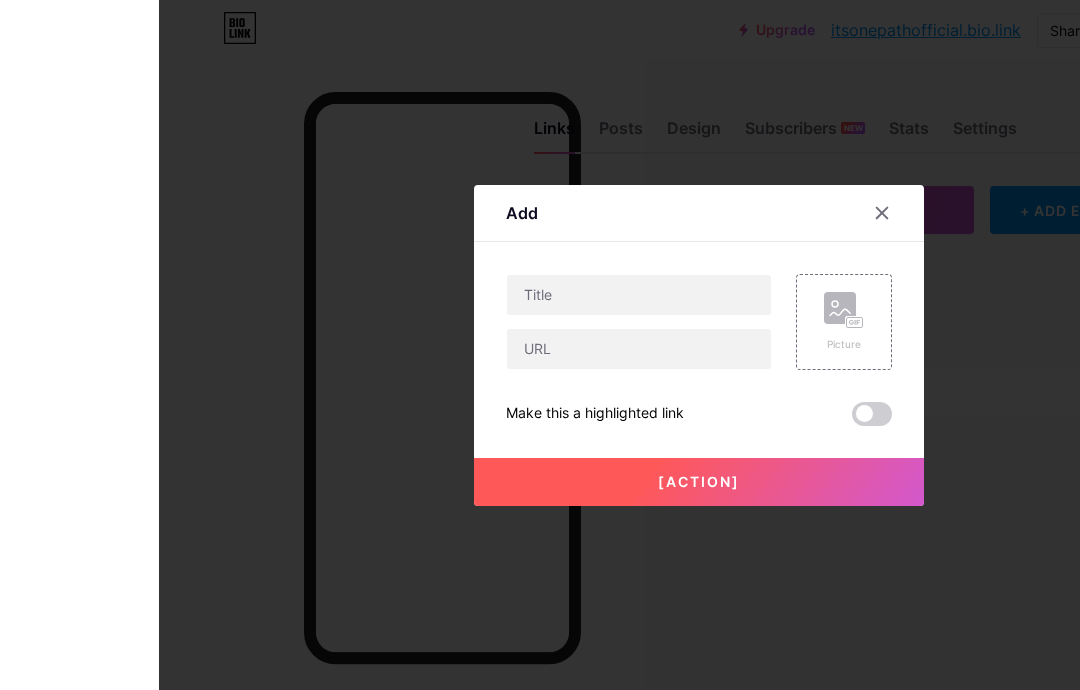 scroll, scrollTop: 0, scrollLeft: 0, axis: both 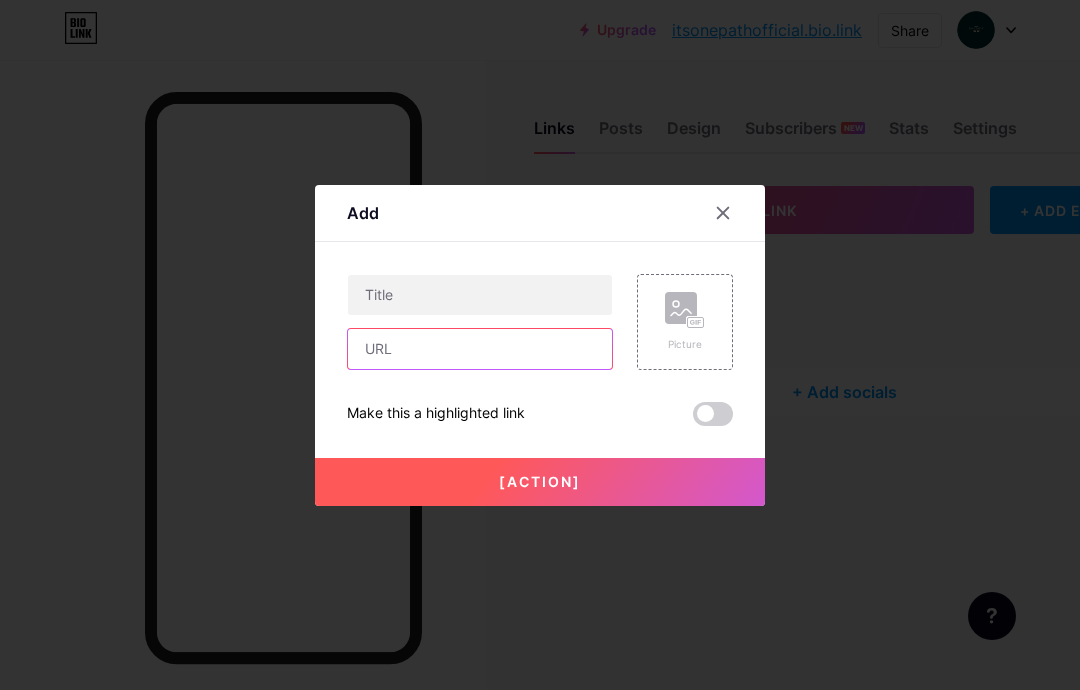 click at bounding box center [480, 349] 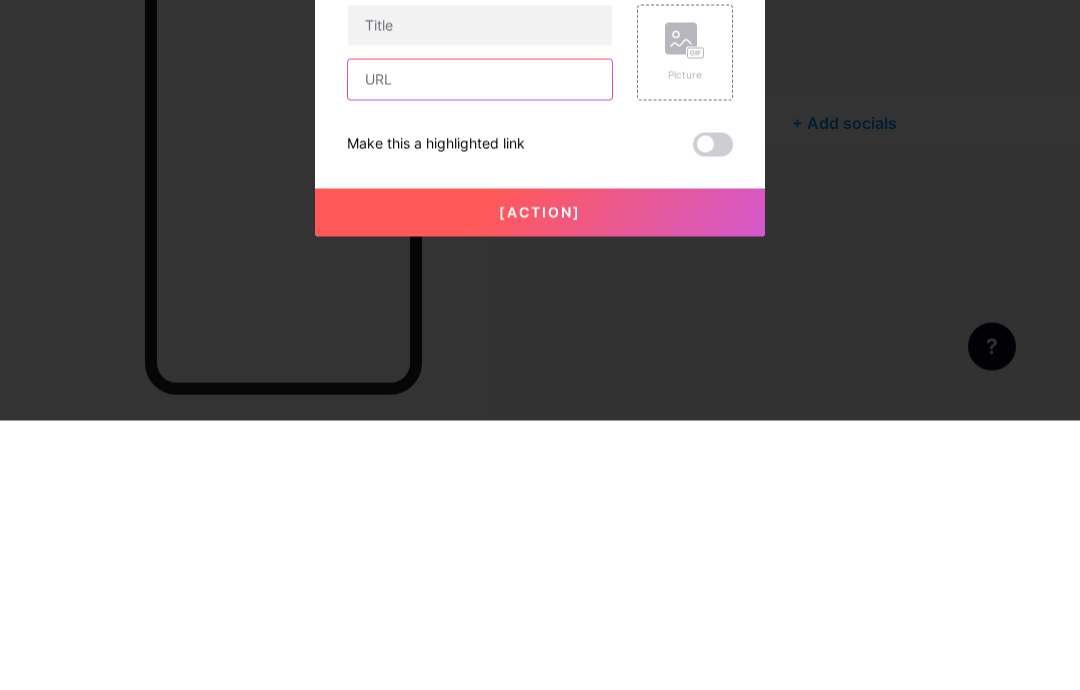 paste on "https://[website]/[path]-[id]" 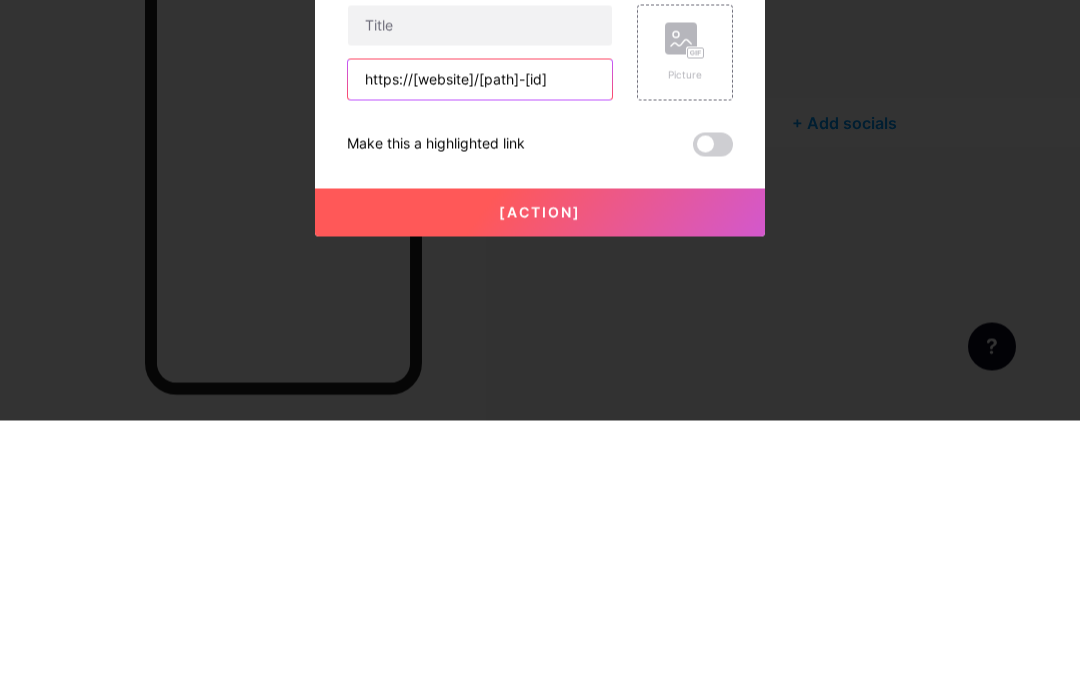 type on "https://[website]/[path]-[id]" 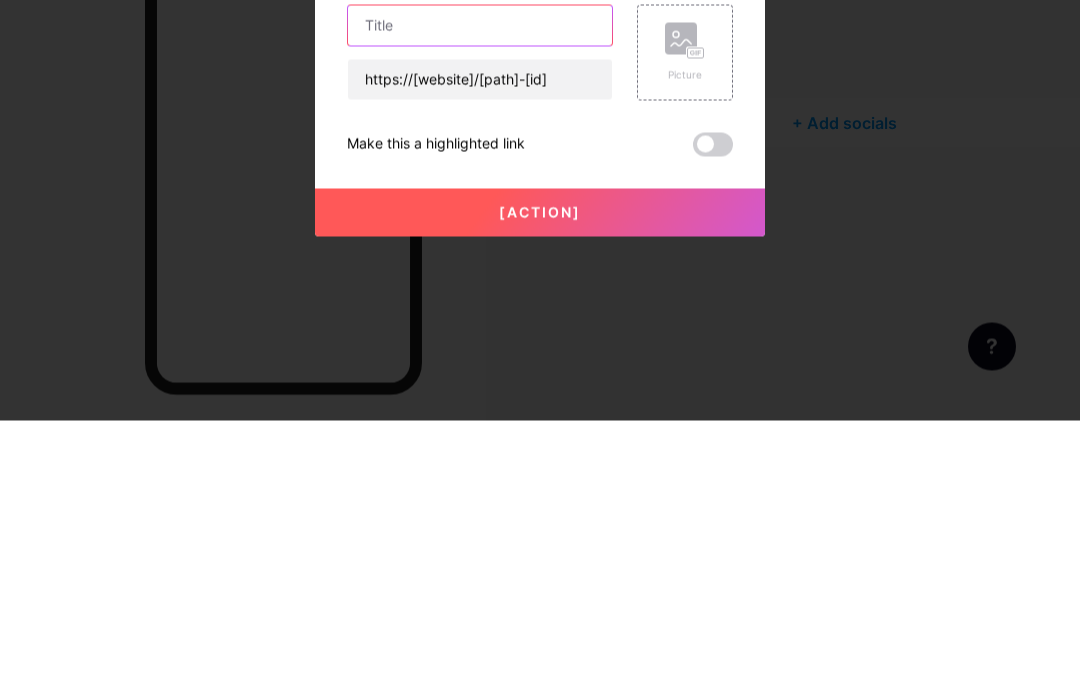 click at bounding box center (480, 295) 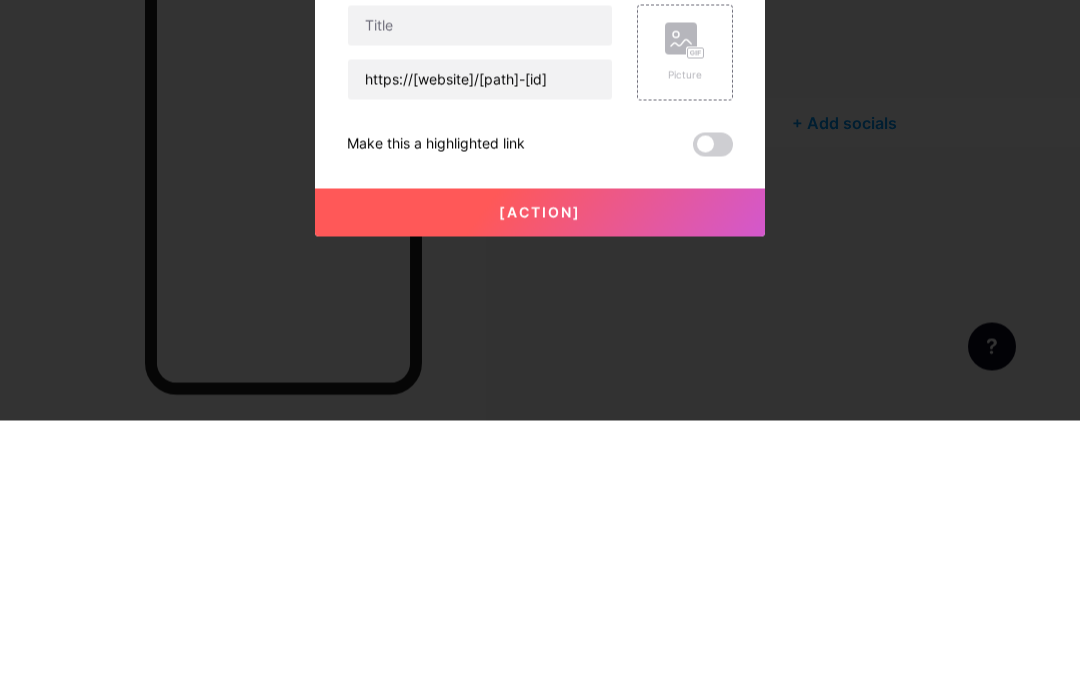 click at bounding box center (713, 414) 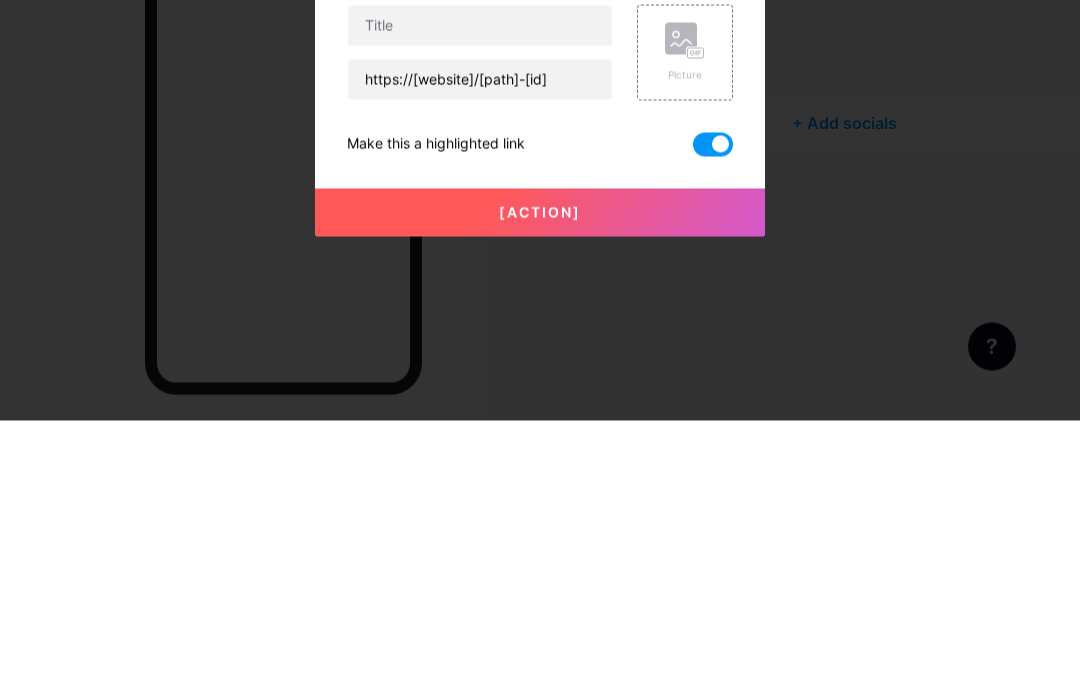 scroll, scrollTop: 80, scrollLeft: 0, axis: vertical 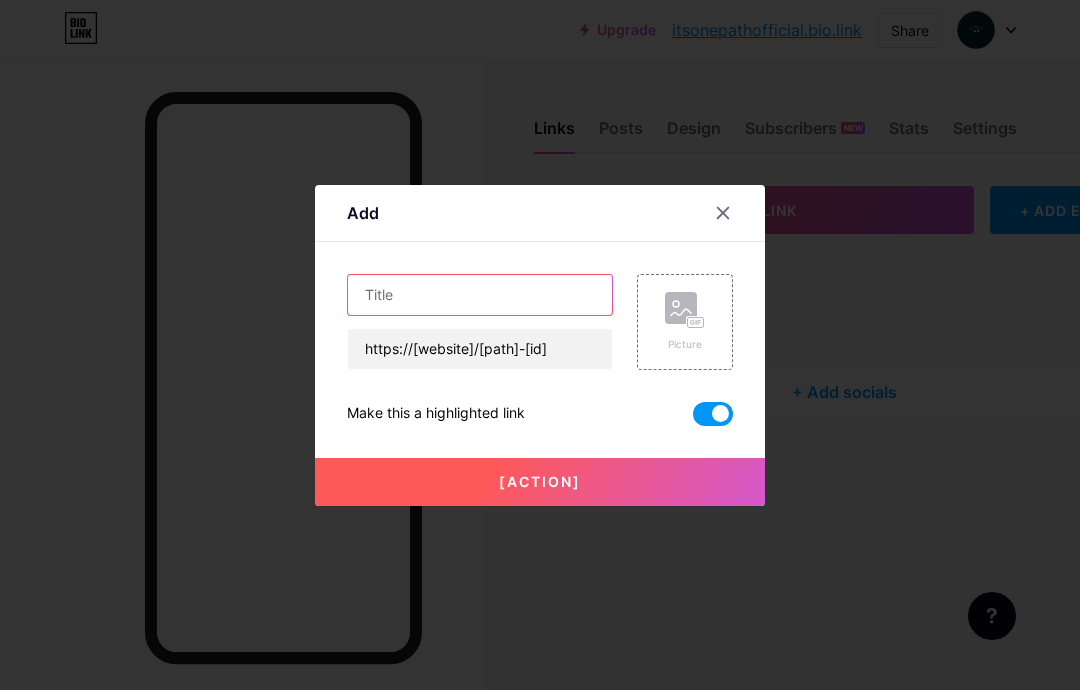 click at bounding box center [480, 295] 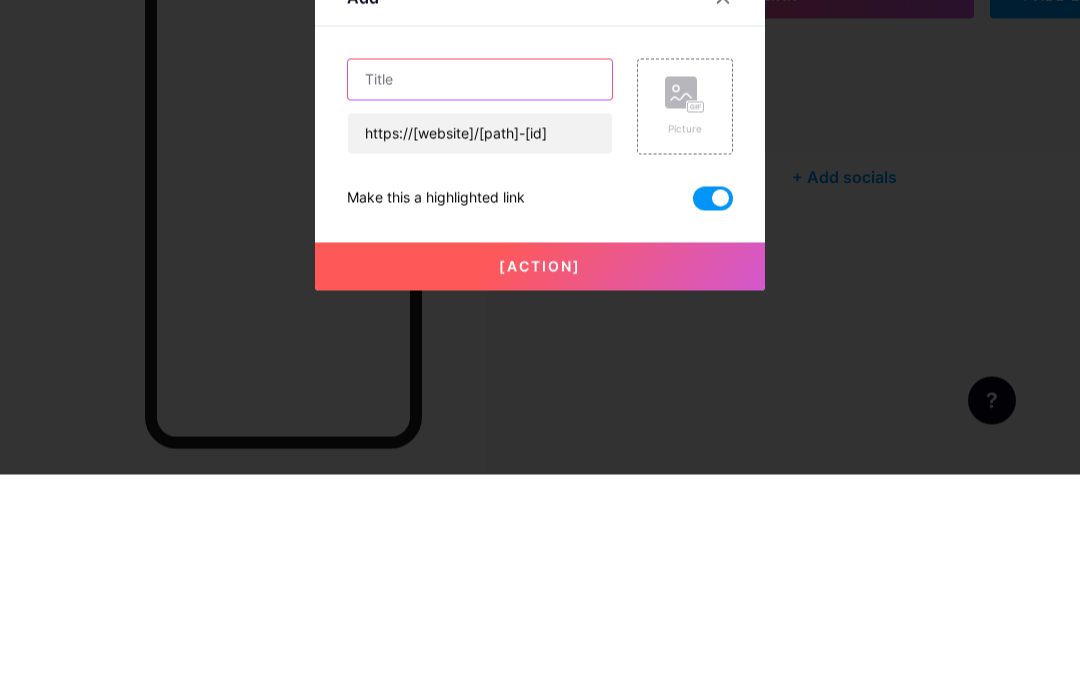 paste on "[TERMS] & [CONDITIONS] | ØNE PATH™" 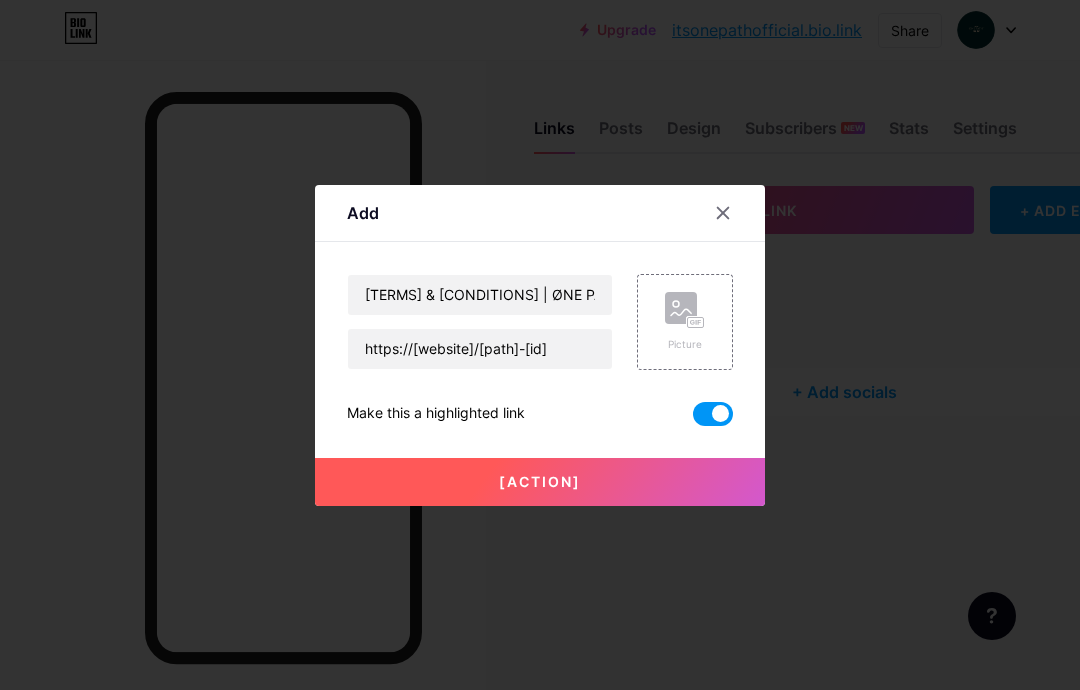 click at bounding box center (685, 310) 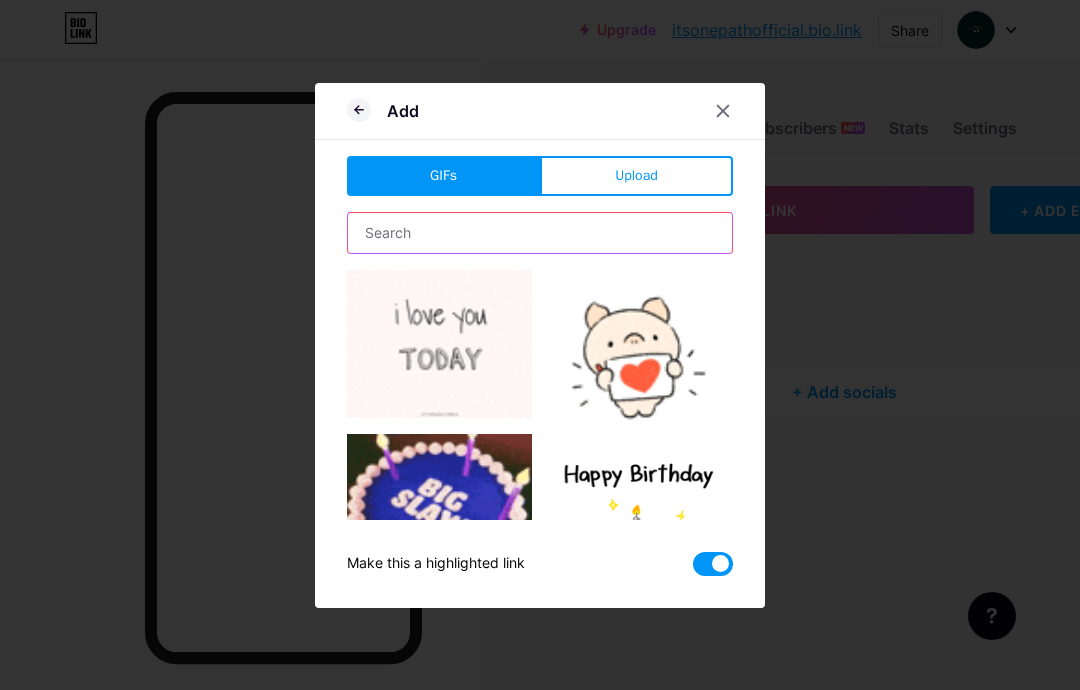 click at bounding box center (540, 233) 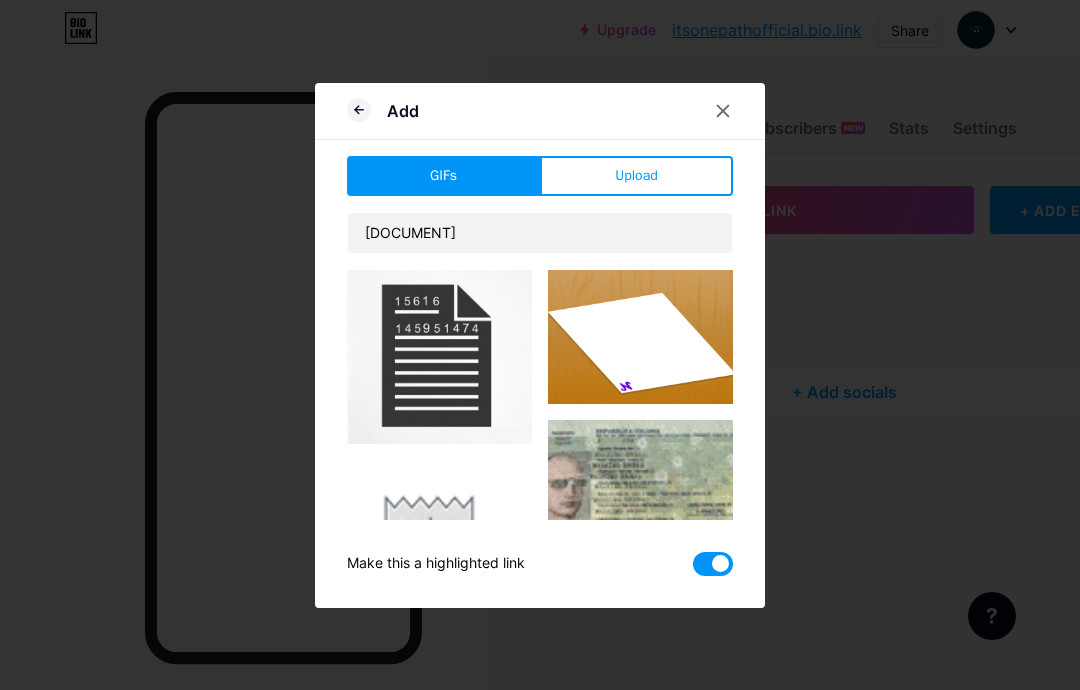 scroll, scrollTop: 0, scrollLeft: 0, axis: both 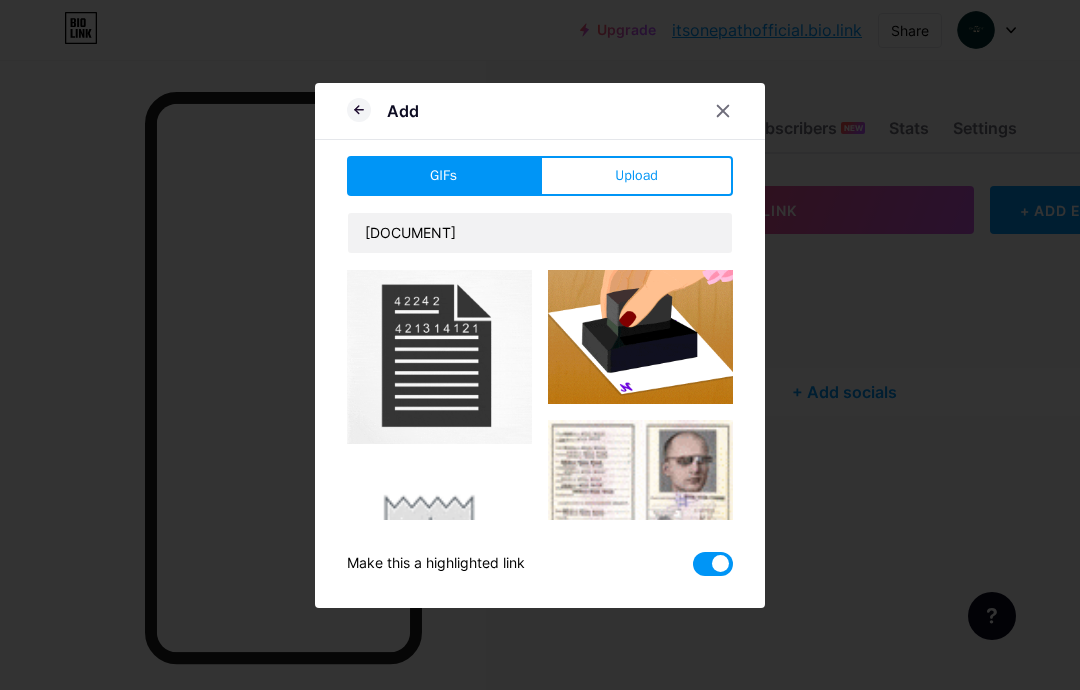click at bounding box center (439, 357) 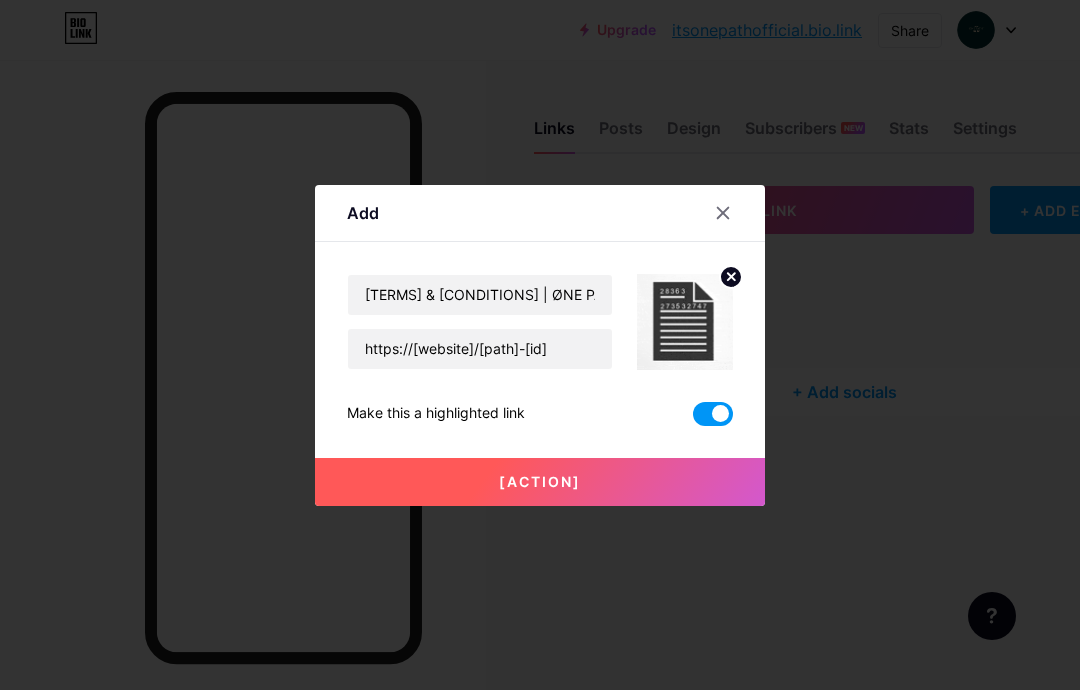 click on "[ACTION]" at bounding box center (540, 482) 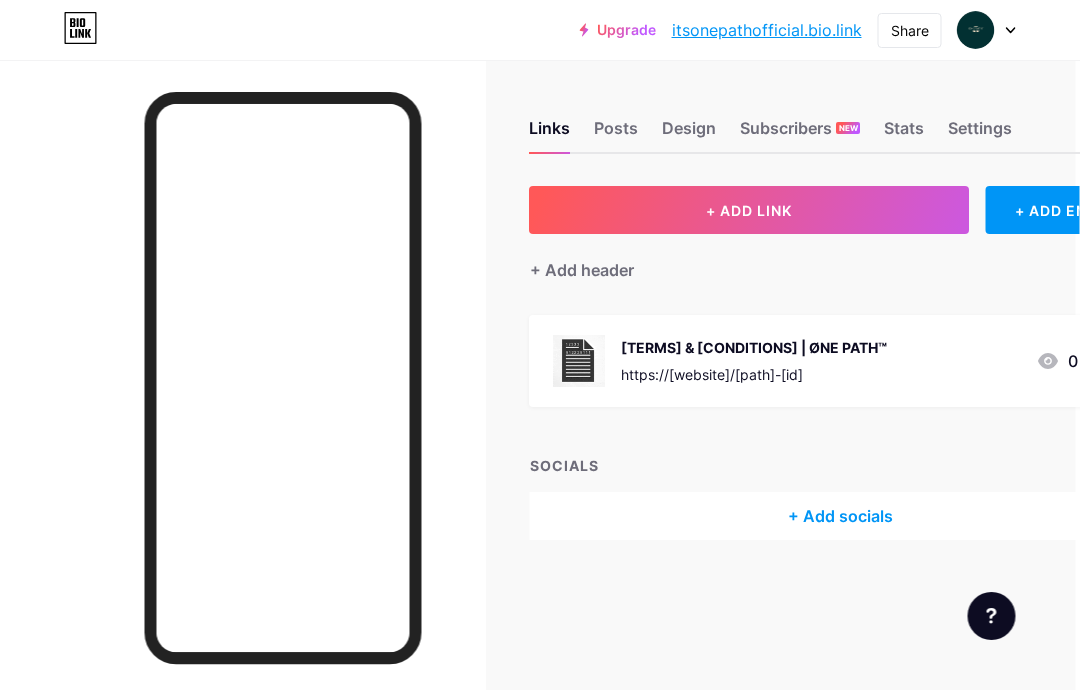 scroll, scrollTop: 80, scrollLeft: 37, axis: both 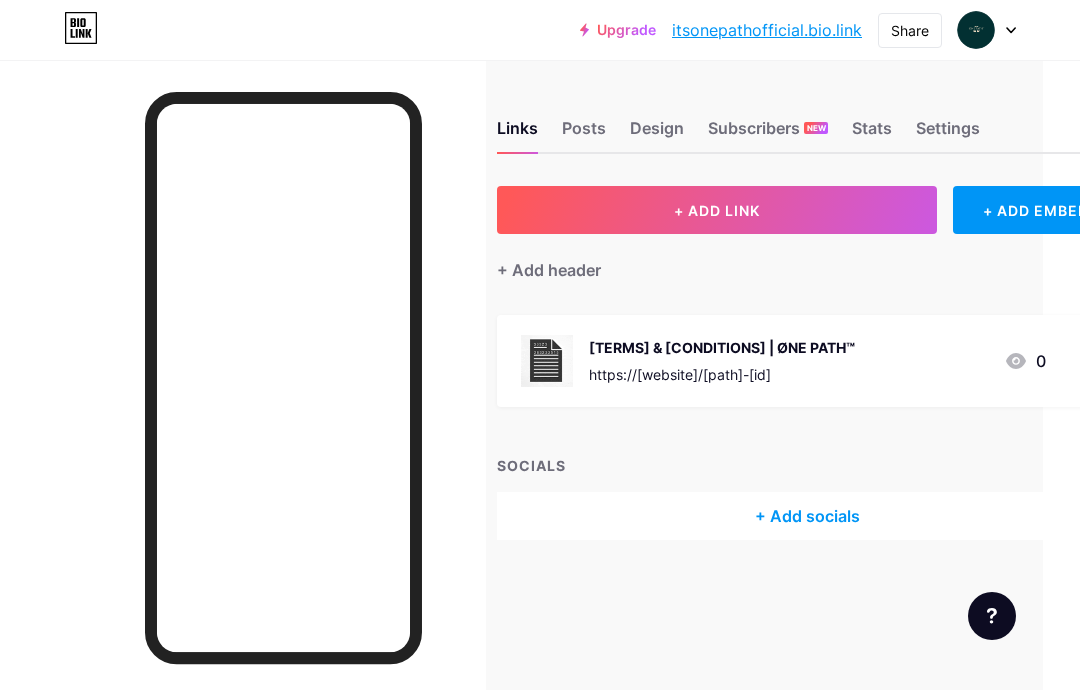 click on "+ ADD LINK" at bounding box center [717, 210] 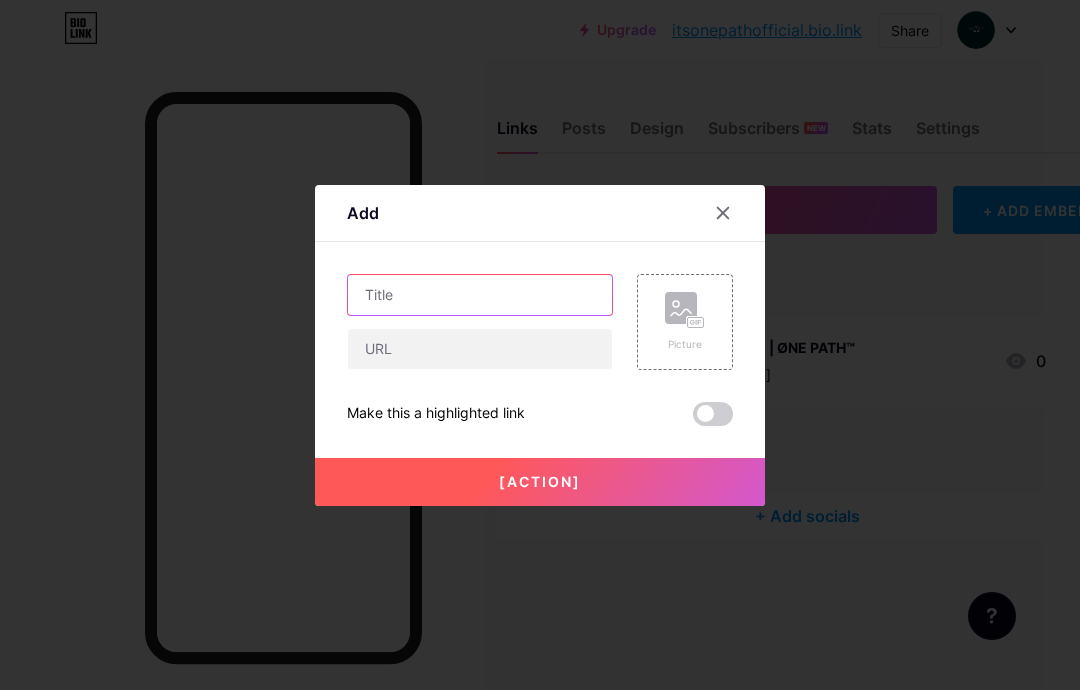 click at bounding box center [480, 295] 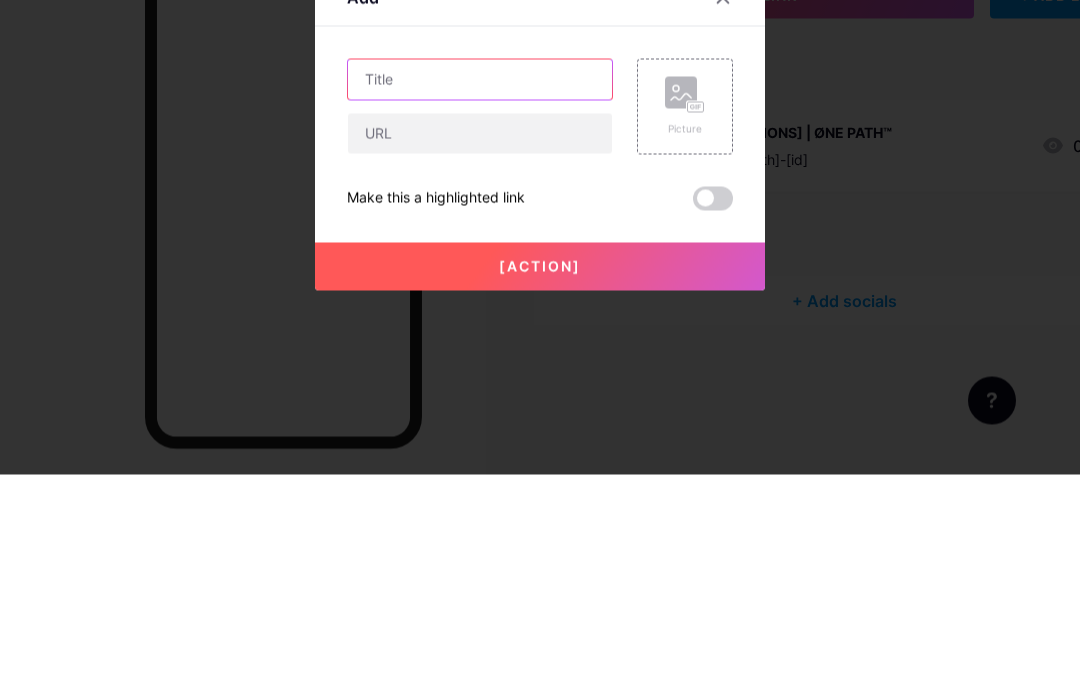 paste on "[RETURN] & [REFUND] POLICY | ØNE PATH™" 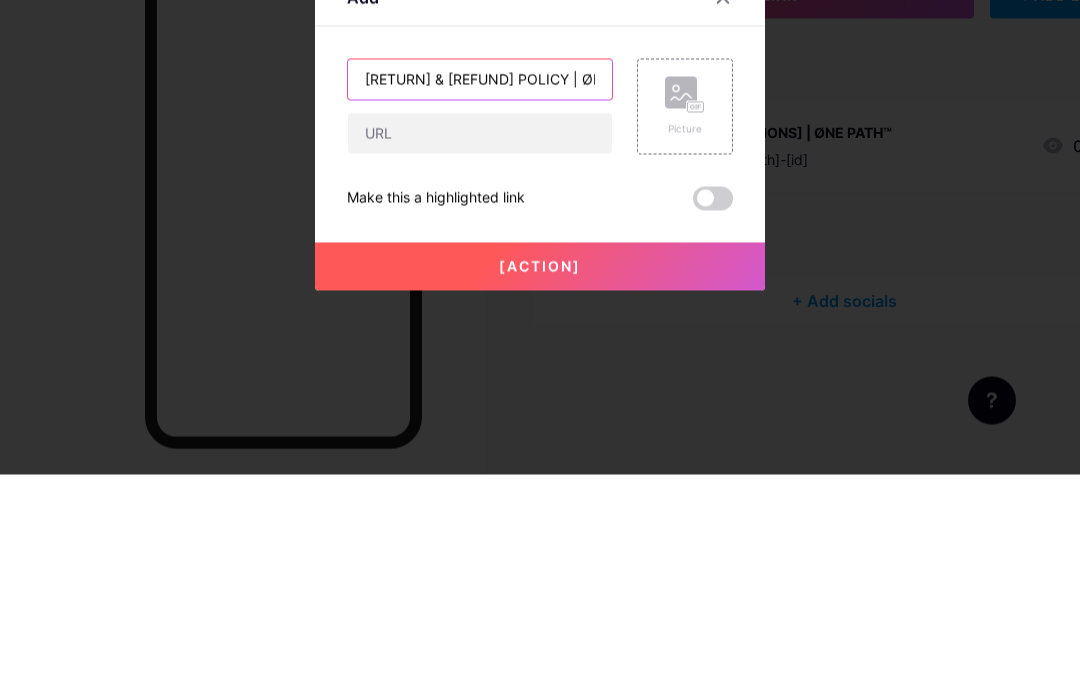 type on "[RETURN] & [REFUND] POLICY | ØNE PATH™" 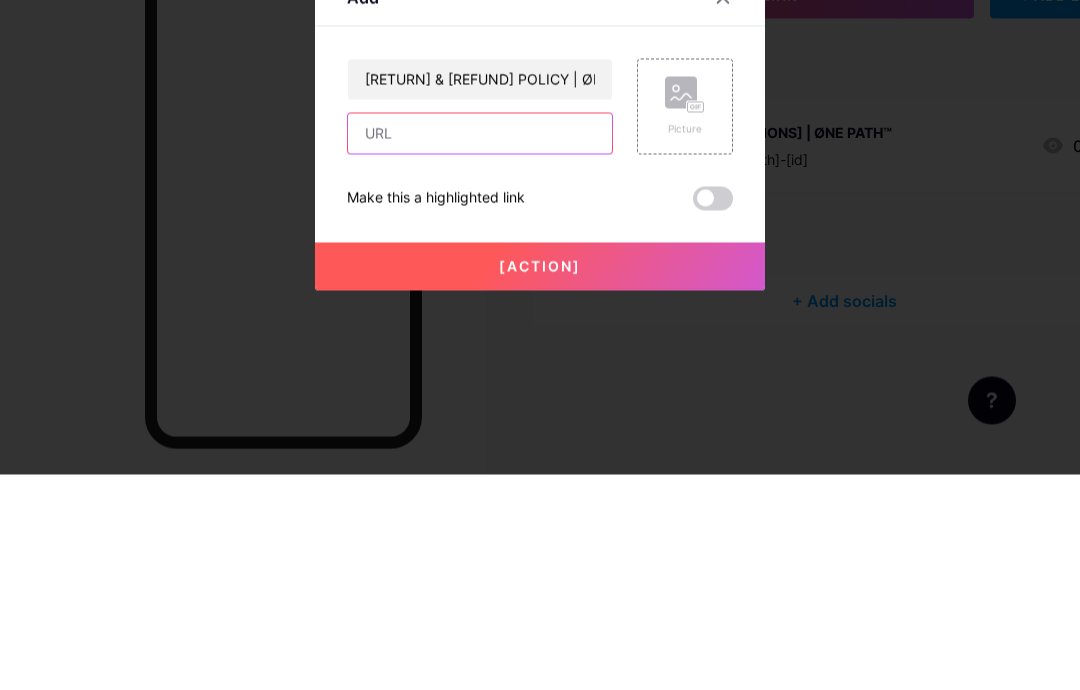click at bounding box center (480, 349) 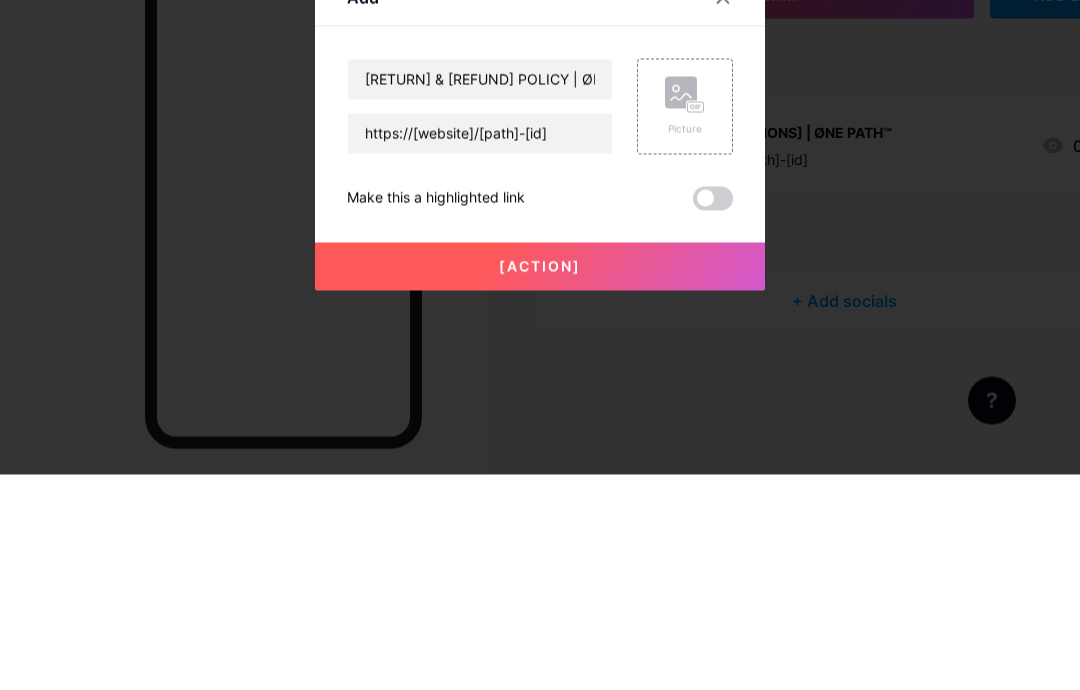 click at bounding box center (685, 310) 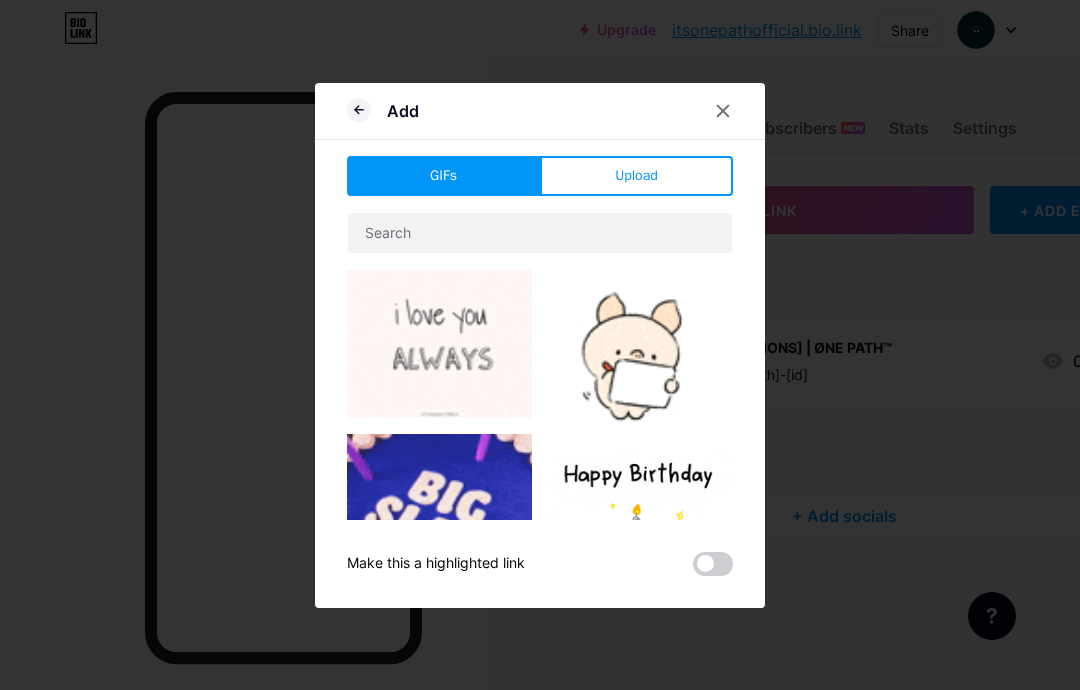 click at bounding box center [540, 233] 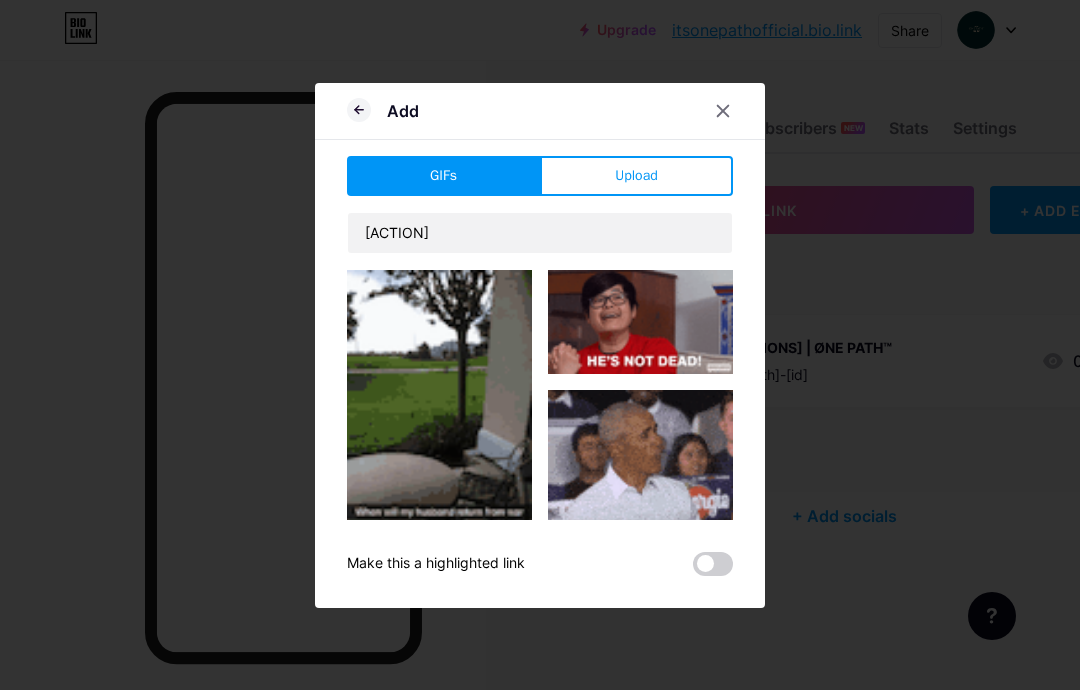 scroll, scrollTop: -1, scrollLeft: 0, axis: vertical 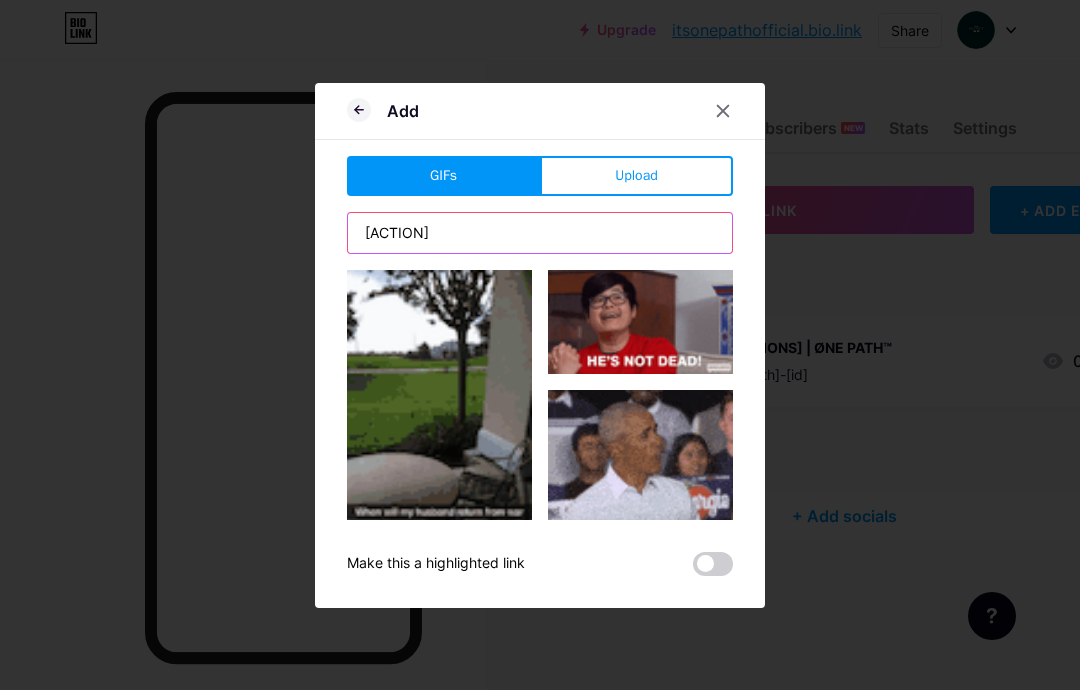 click on "[ACTION]" at bounding box center [540, 233] 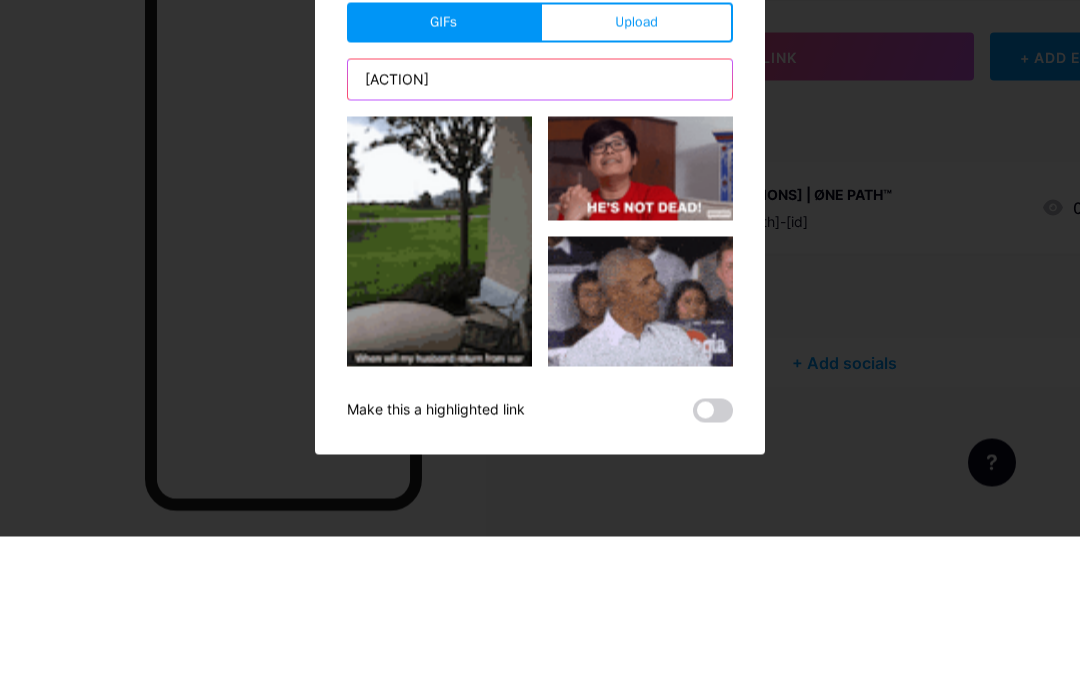 scroll, scrollTop: 0, scrollLeft: 0, axis: both 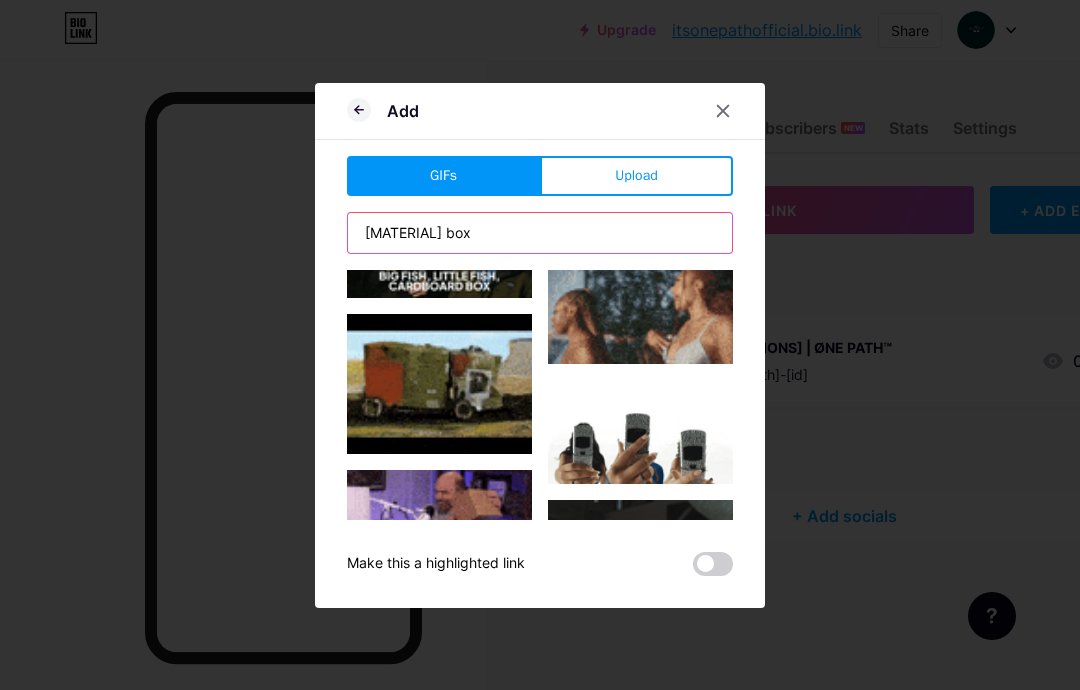 click on "[MATERIAL] box" at bounding box center (540, 233) 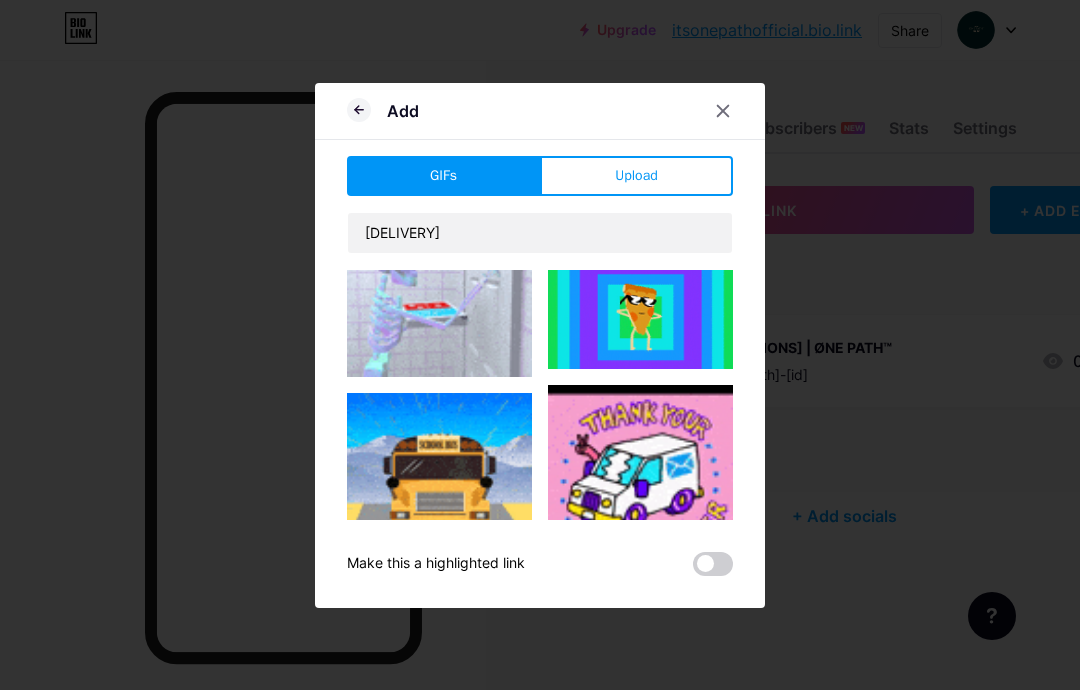 scroll, scrollTop: 1226, scrollLeft: 0, axis: vertical 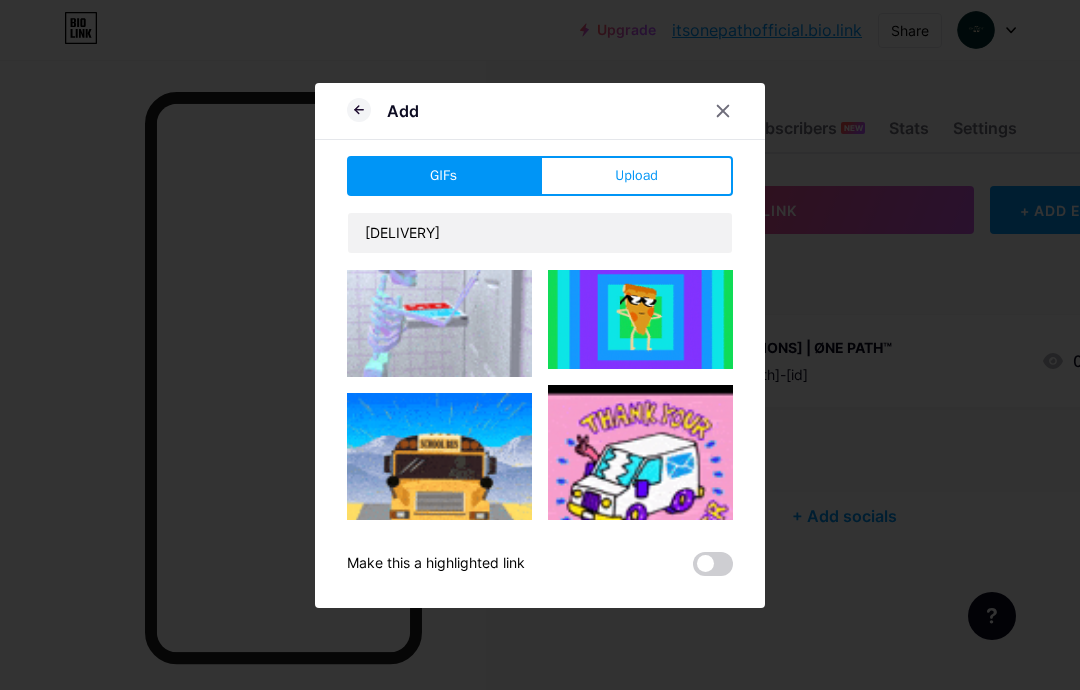 click at bounding box center (359, 110) 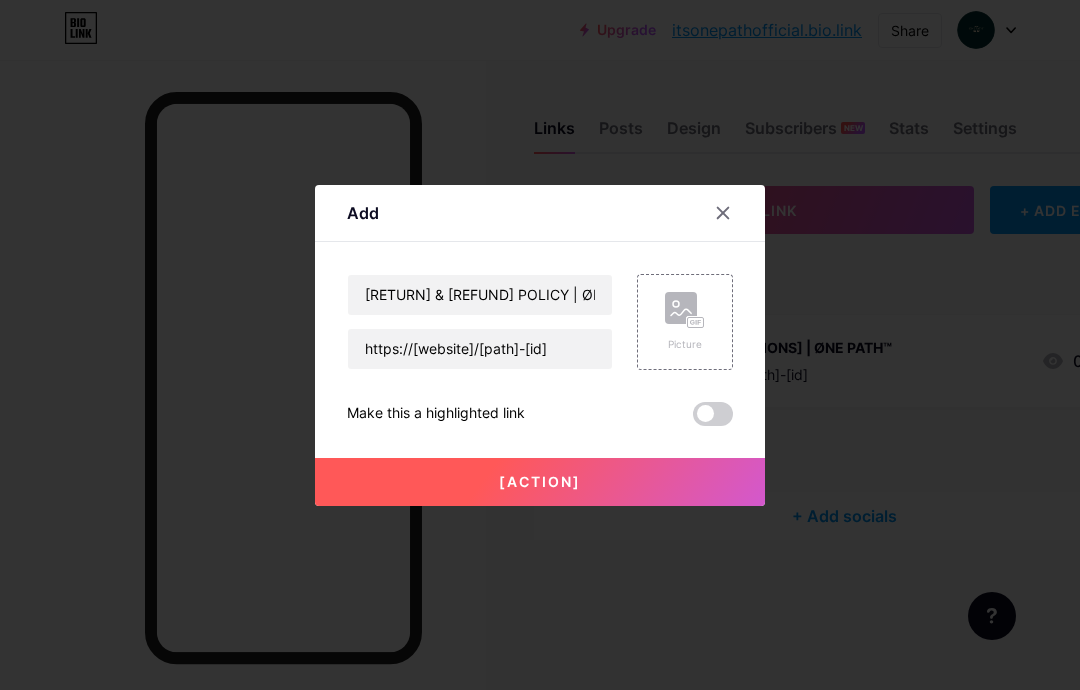 click at bounding box center (713, 414) 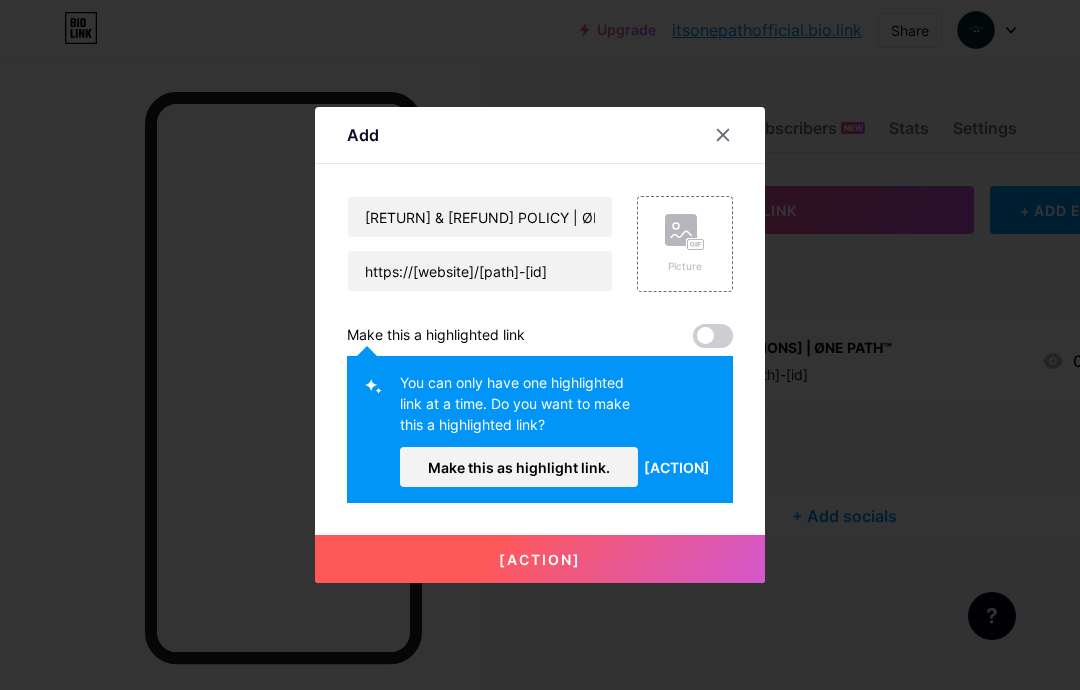 click on "[ACTION]" at bounding box center [540, 559] 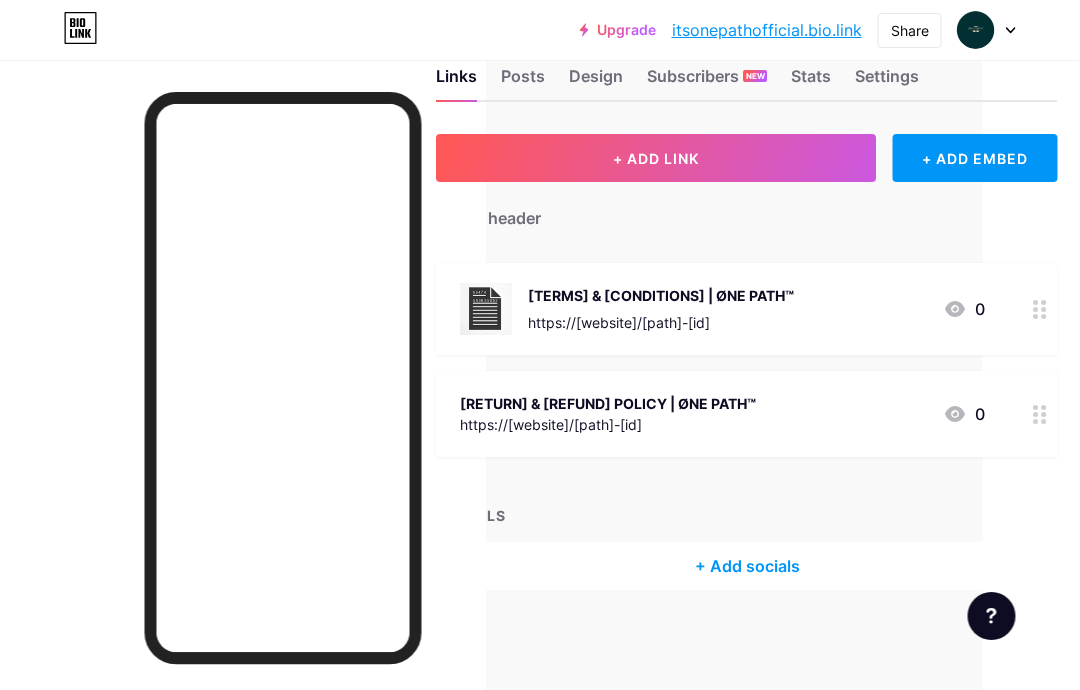 click on "[website]/[path]-[id]
0" at bounding box center (747, 309) 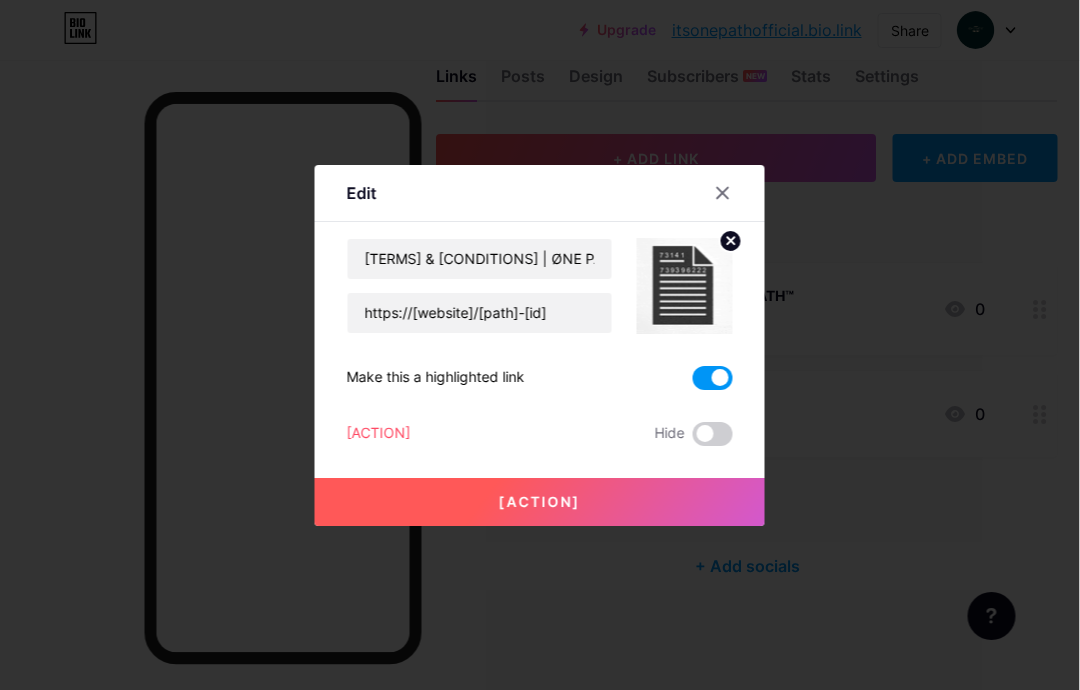 scroll, scrollTop: 80, scrollLeft: 98, axis: both 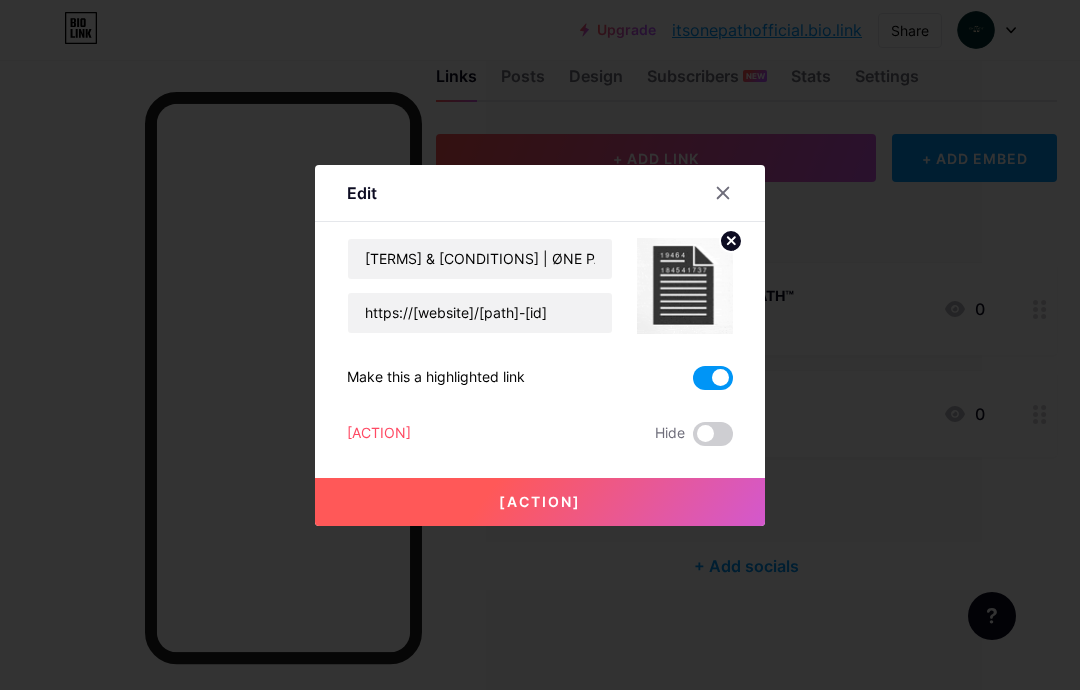 click at bounding box center (713, 378) 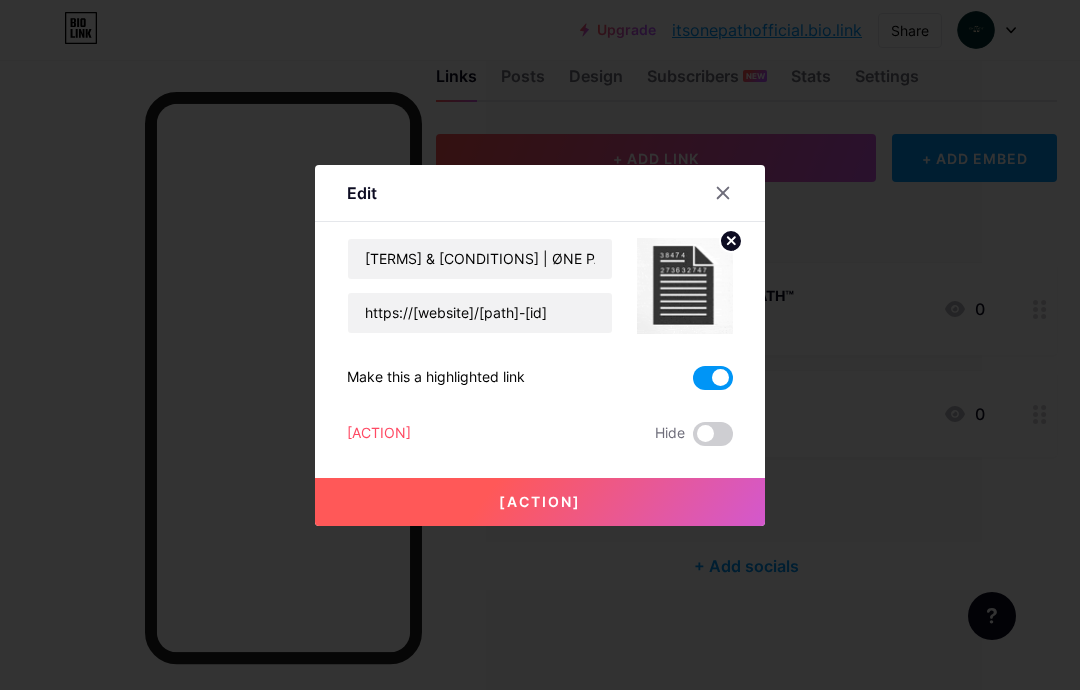 click at bounding box center [693, 383] 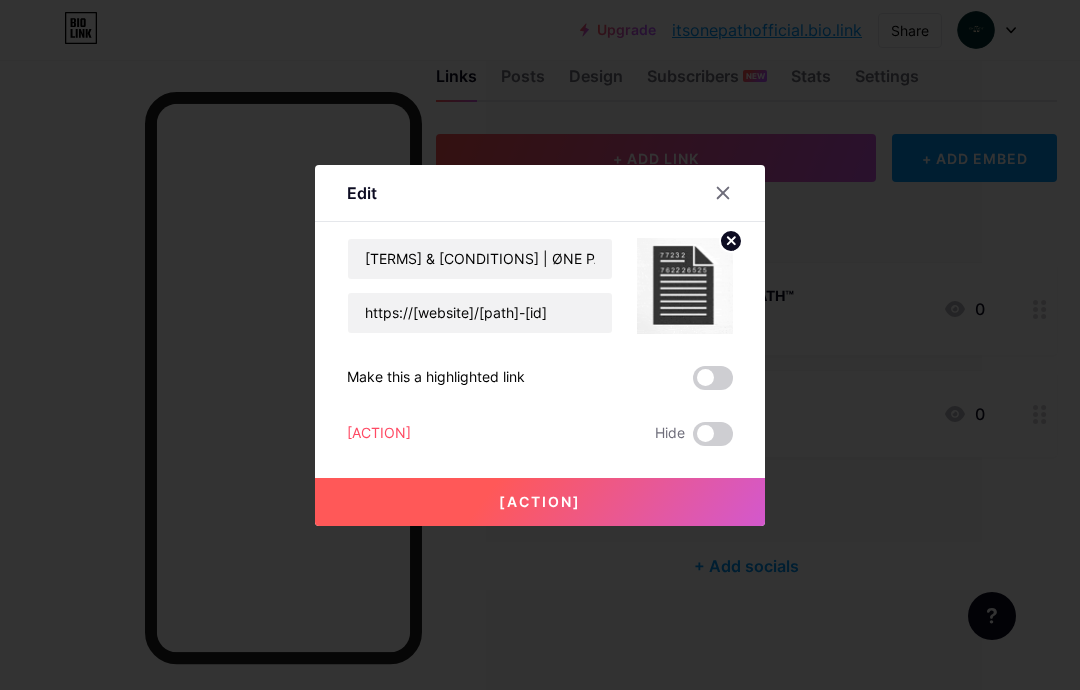 click on "[ACTION]" at bounding box center [540, 502] 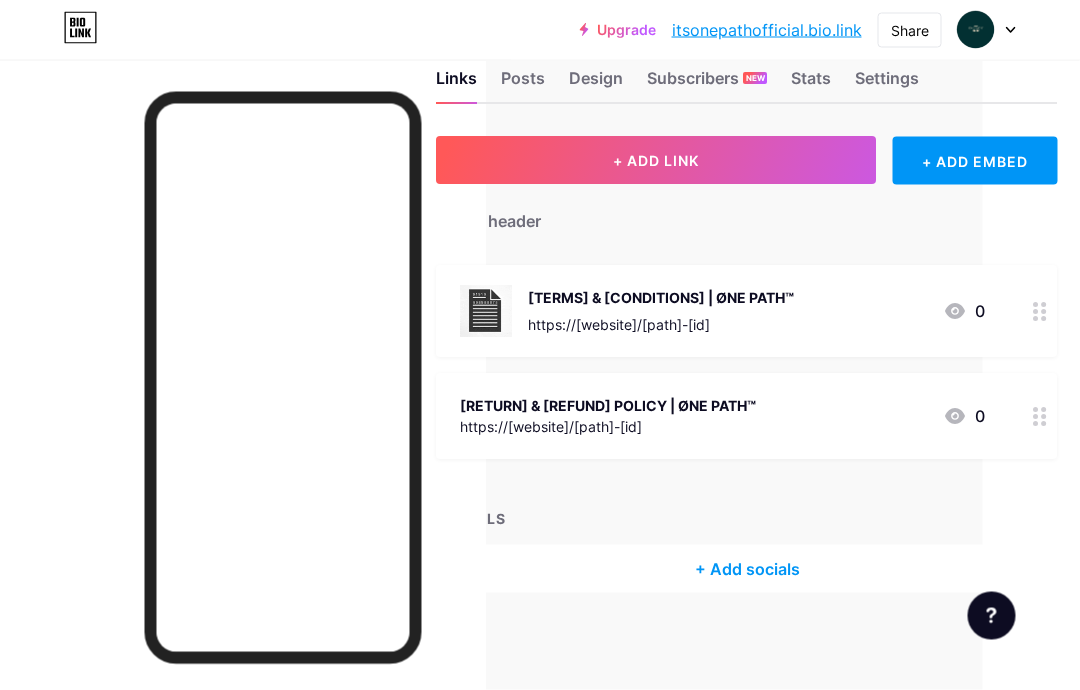 scroll, scrollTop: 0, scrollLeft: 97, axis: horizontal 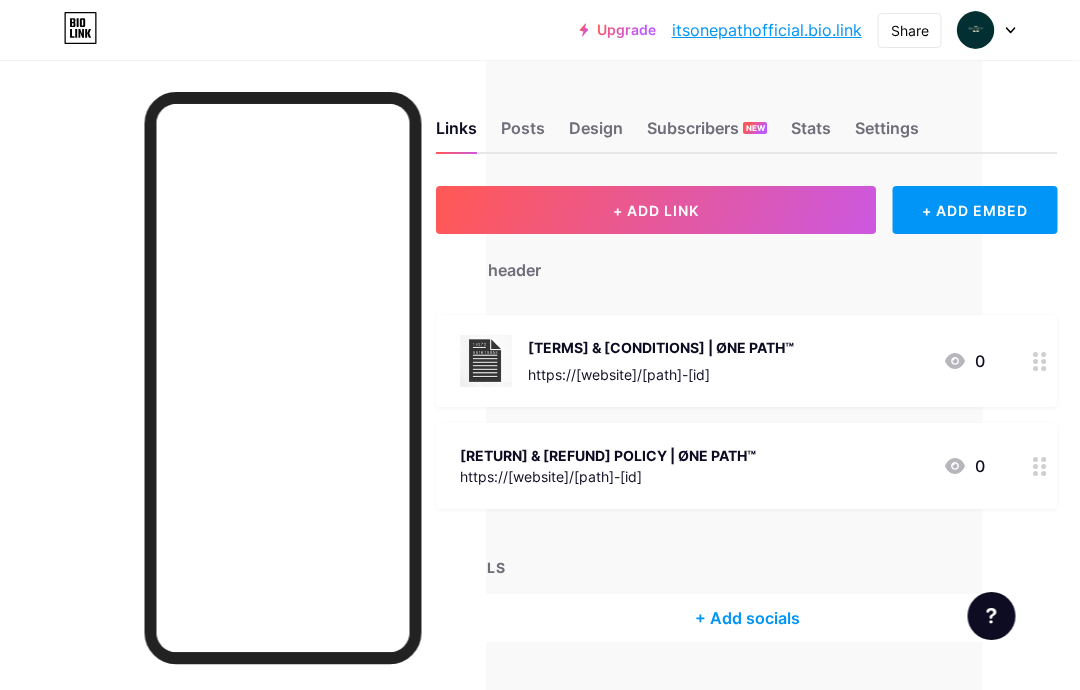 click at bounding box center (987, 30) 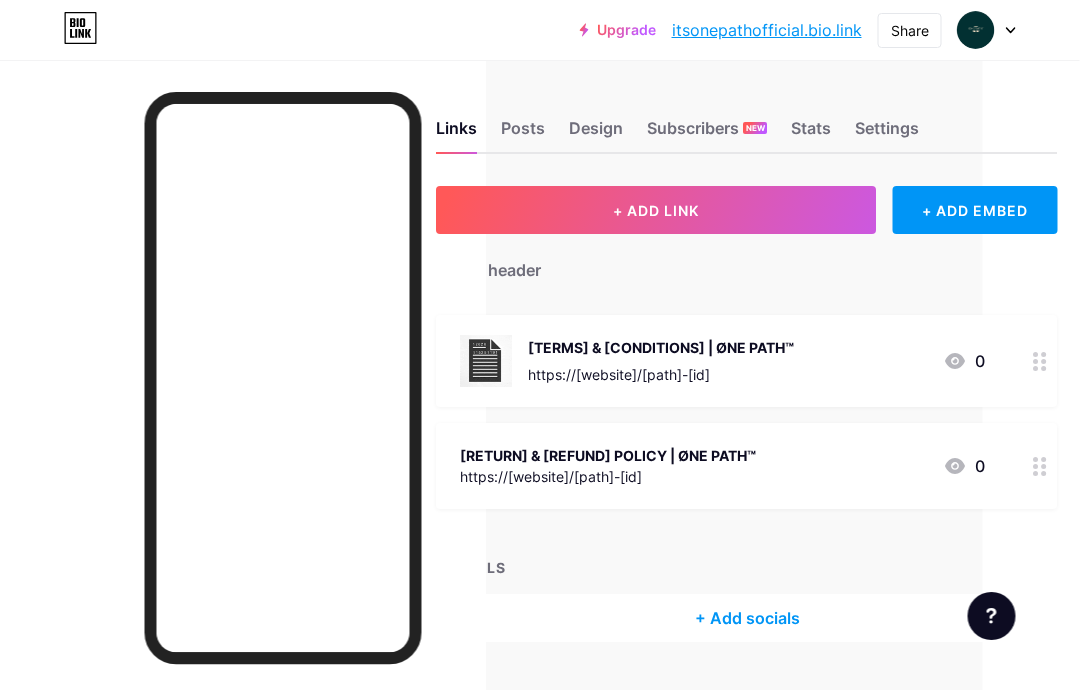 scroll, scrollTop: 0, scrollLeft: 98, axis: horizontal 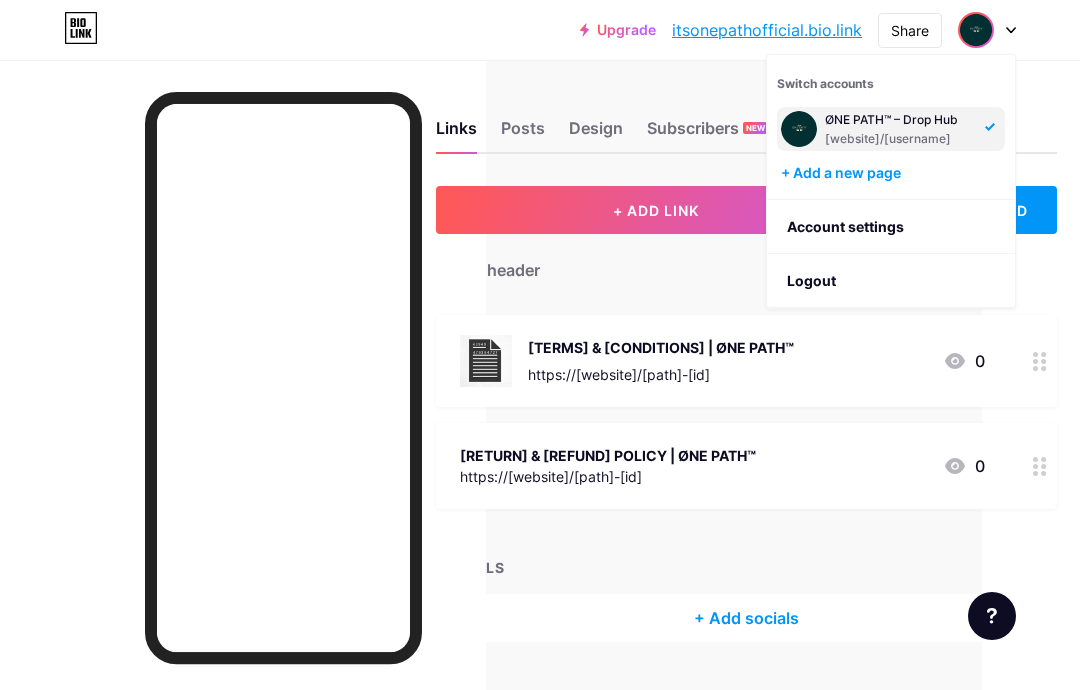 click at bounding box center (243, 405) 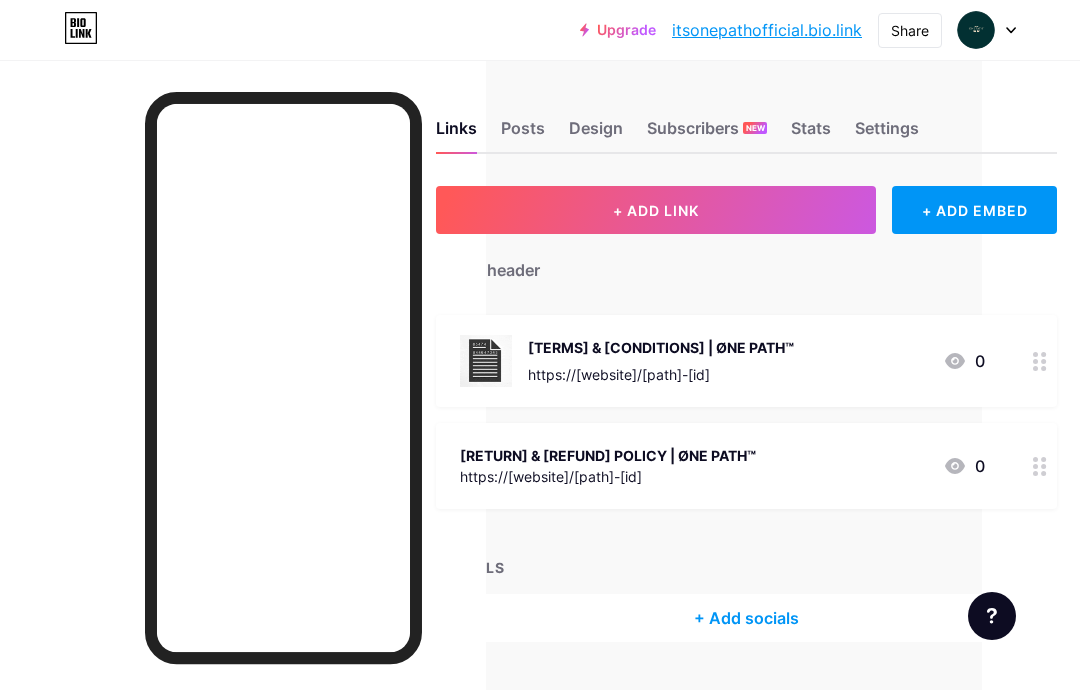 click on "Share" at bounding box center [910, 30] 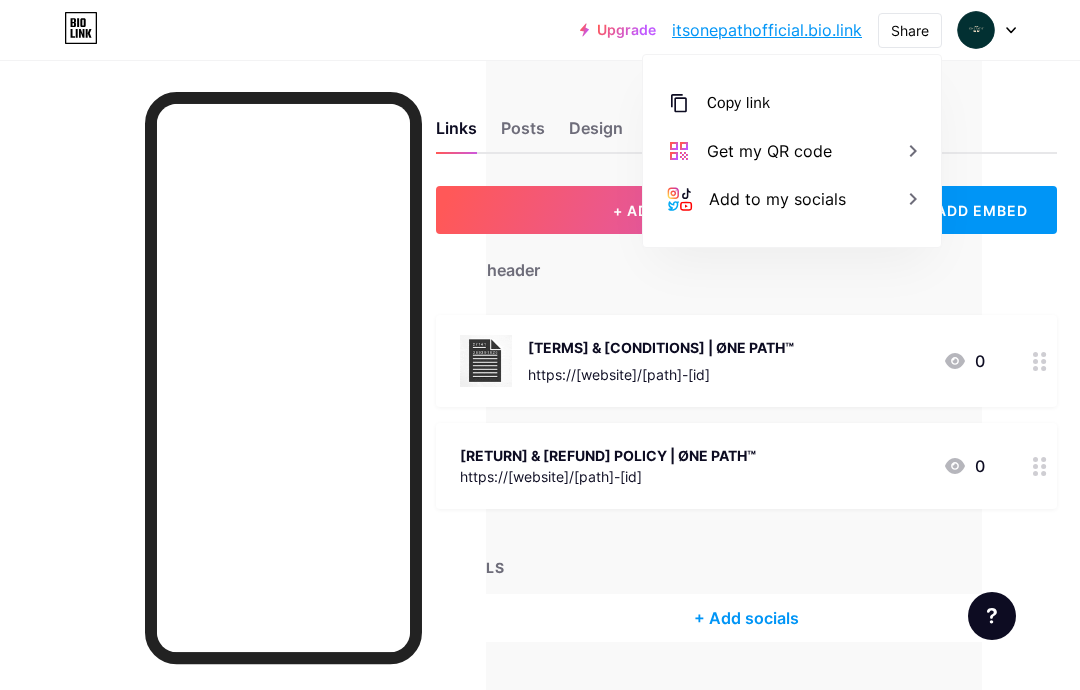 click on "Copy link" at bounding box center (738, 103) 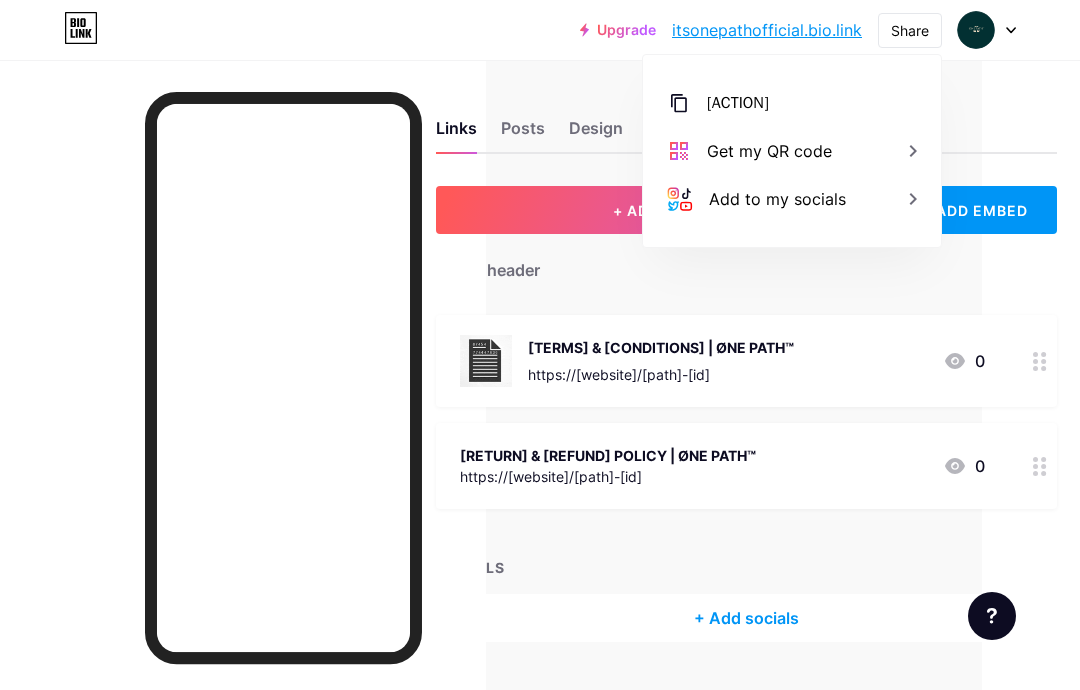 click at bounding box center (243, 405) 